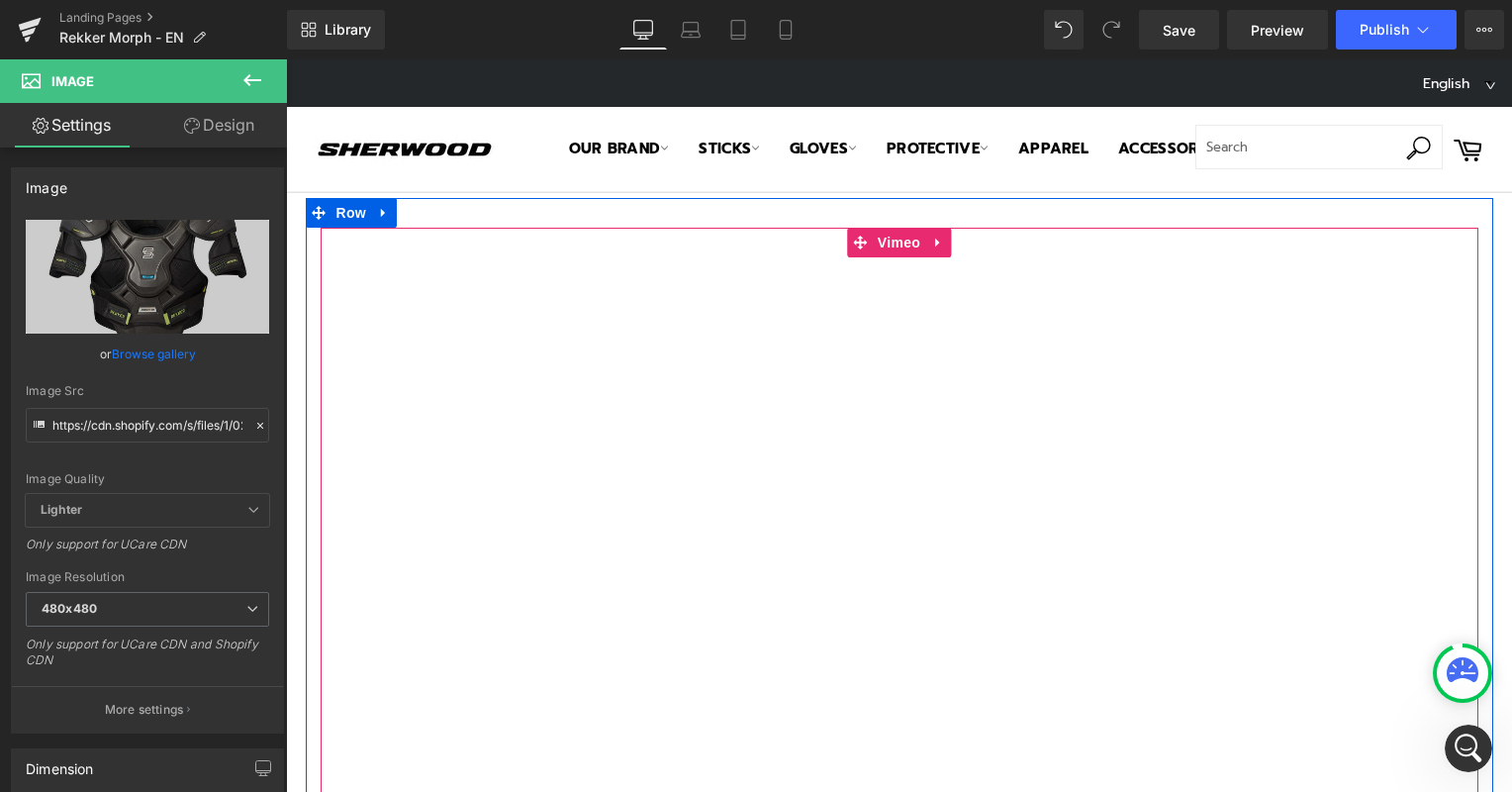 scroll, scrollTop: 0, scrollLeft: 0, axis: both 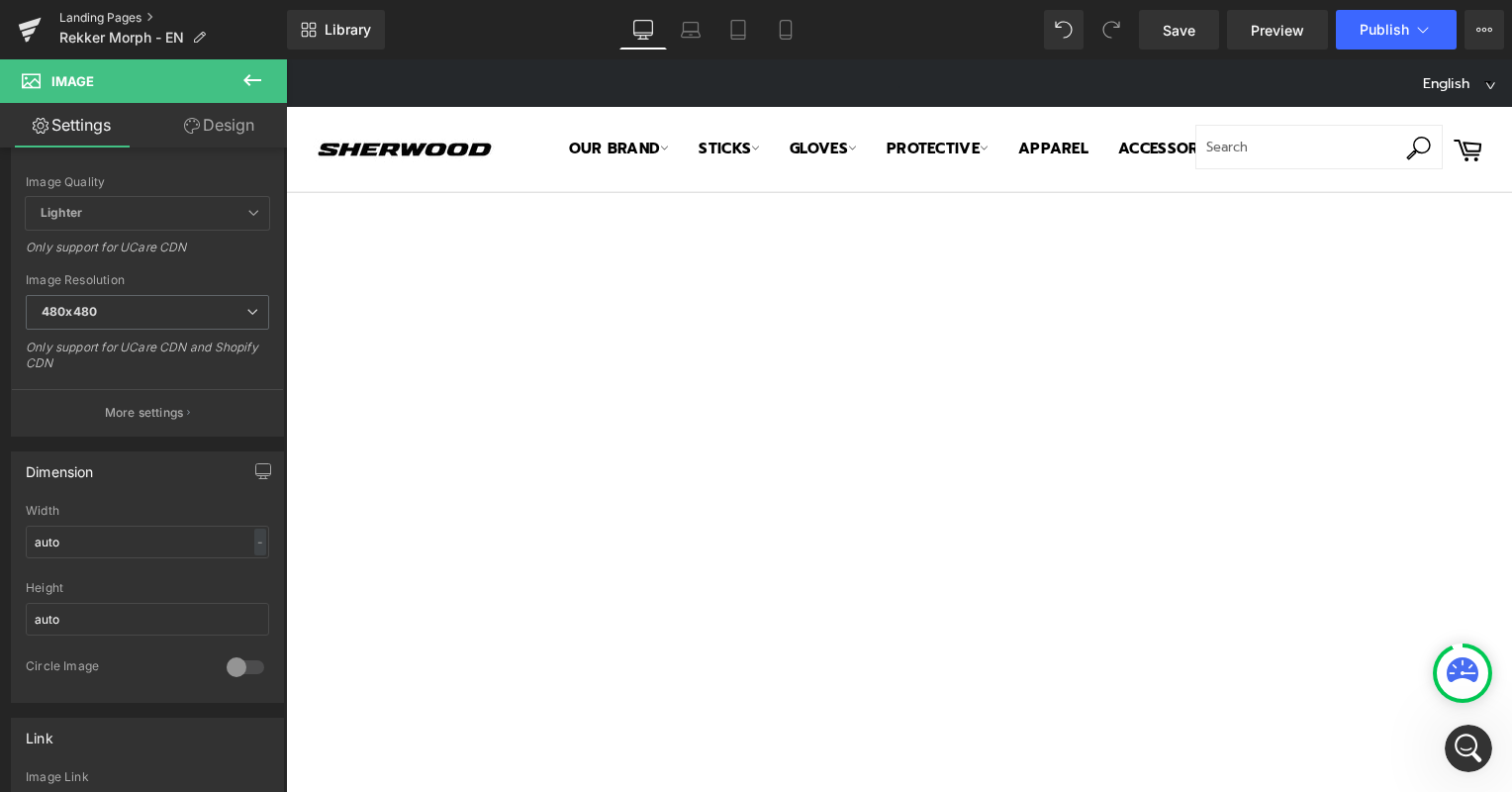 click on "Landing Pages" at bounding box center (173, 18) 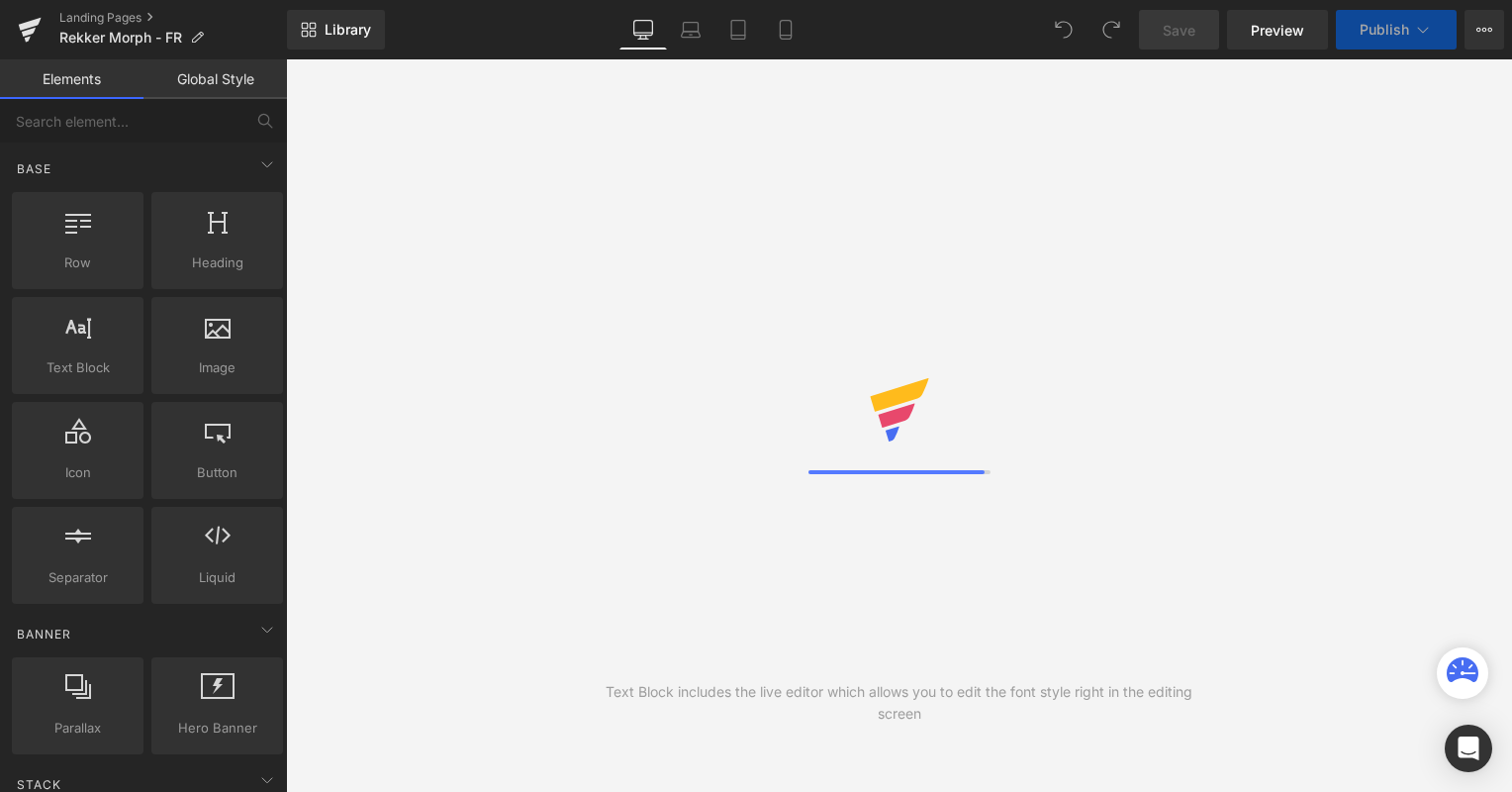 scroll, scrollTop: 0, scrollLeft: 0, axis: both 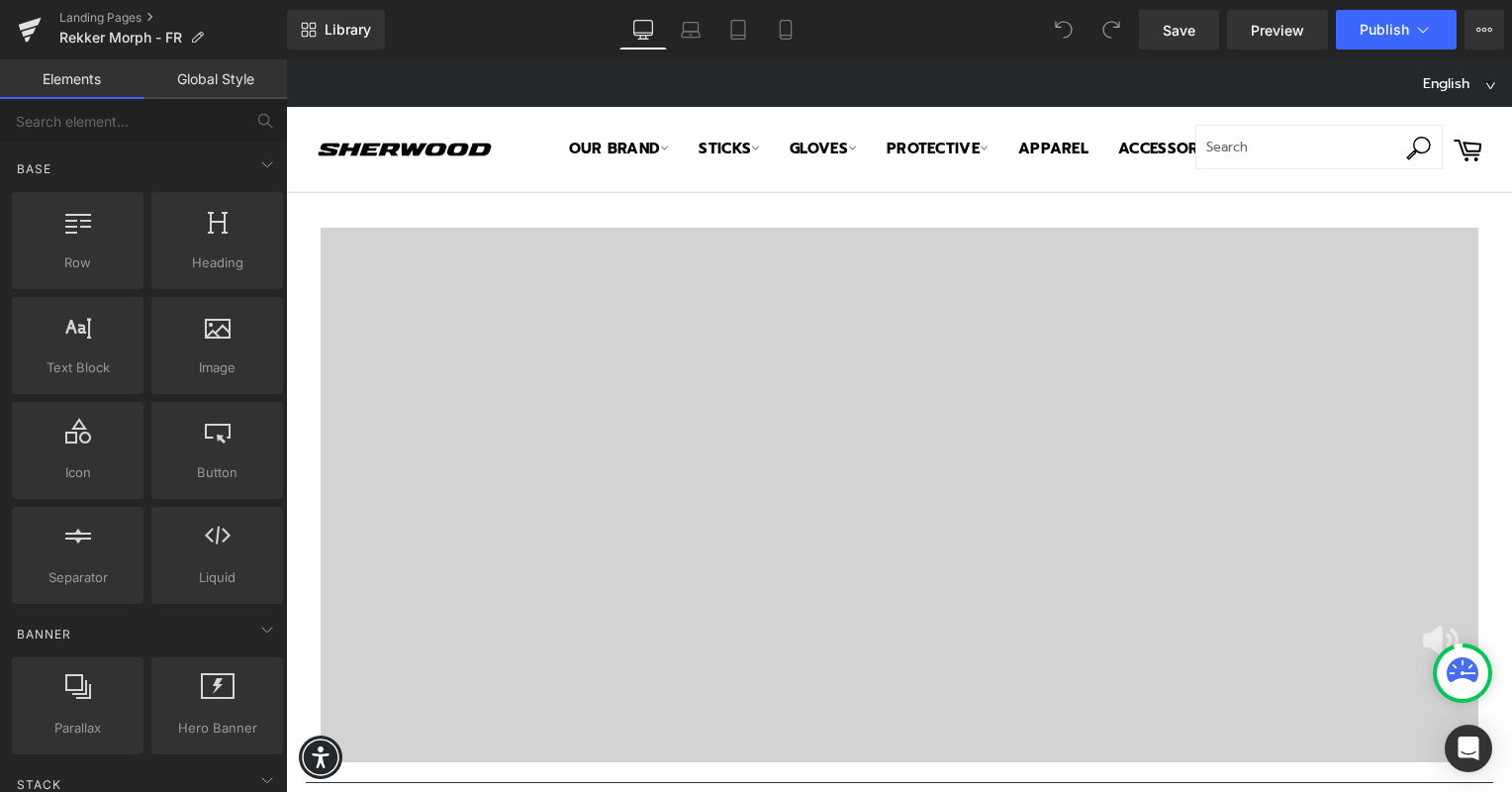 click on "Text Block
Heading
Video Bg         Row         Separator         REKKER Morph Pro Heading         Row         Imposez votre jeu et dominez avec le nouveau Sherwood Rekker Morph Pro, conçu pour le joueur d’élite qui maîtrise chaque présence sur la glace. Ultraléger et conçu pour marquer, le REKKER Morph Pro permet aux joueurs de manier la rondelle, de charger et de décocher des tirs avec une précision redoutable. De sa fabrication à sa finition, ce bâton haut de gamme a tout pour redéfinir le jeu de niveau professionnel. Text Block         Row         Separator         La Collection Heading         Row         Image         Bâton de hockey Morph Pro, sénior Text Block         Row         Image         Protège-coudes Morph 1, sénior Text Block         Row         Image         Gants de hockey Morph Pro, sénior Text Block         Row         Image         Text Block" at bounding box center (898, 1228) 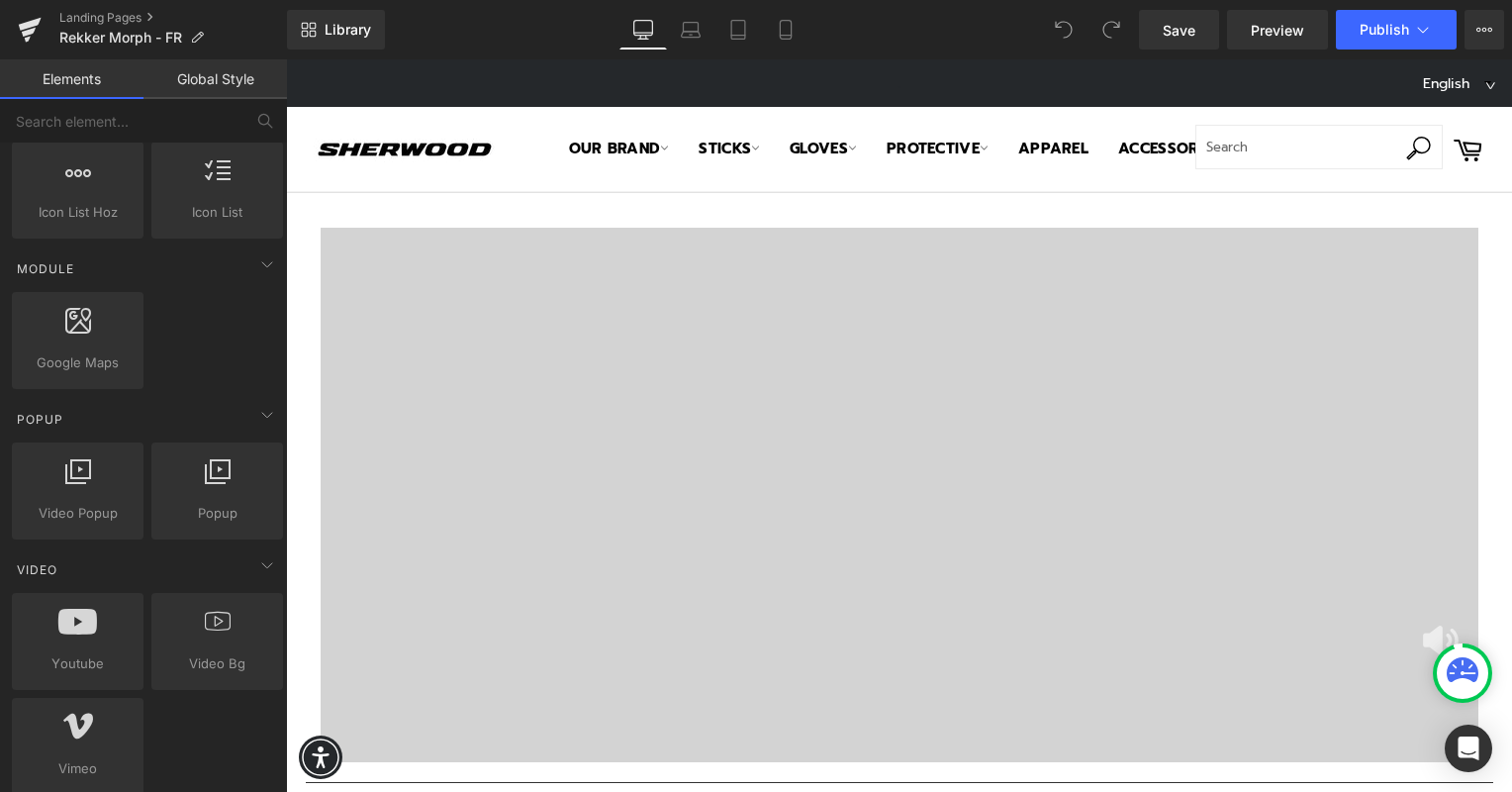 scroll, scrollTop: 1117, scrollLeft: 0, axis: vertical 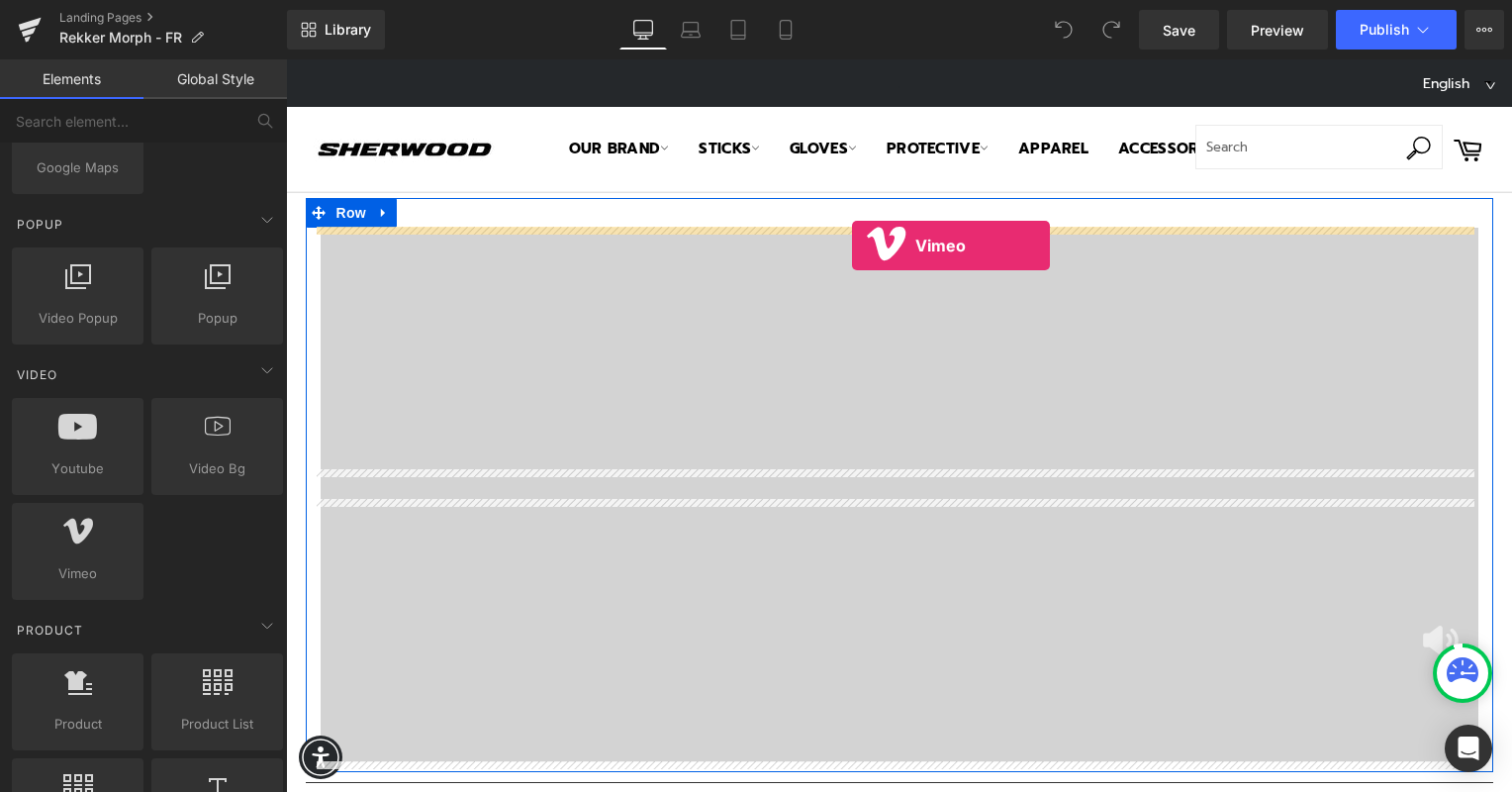drag, startPoint x: 352, startPoint y: 630, endPoint x: 852, endPoint y: 246, distance: 630.441 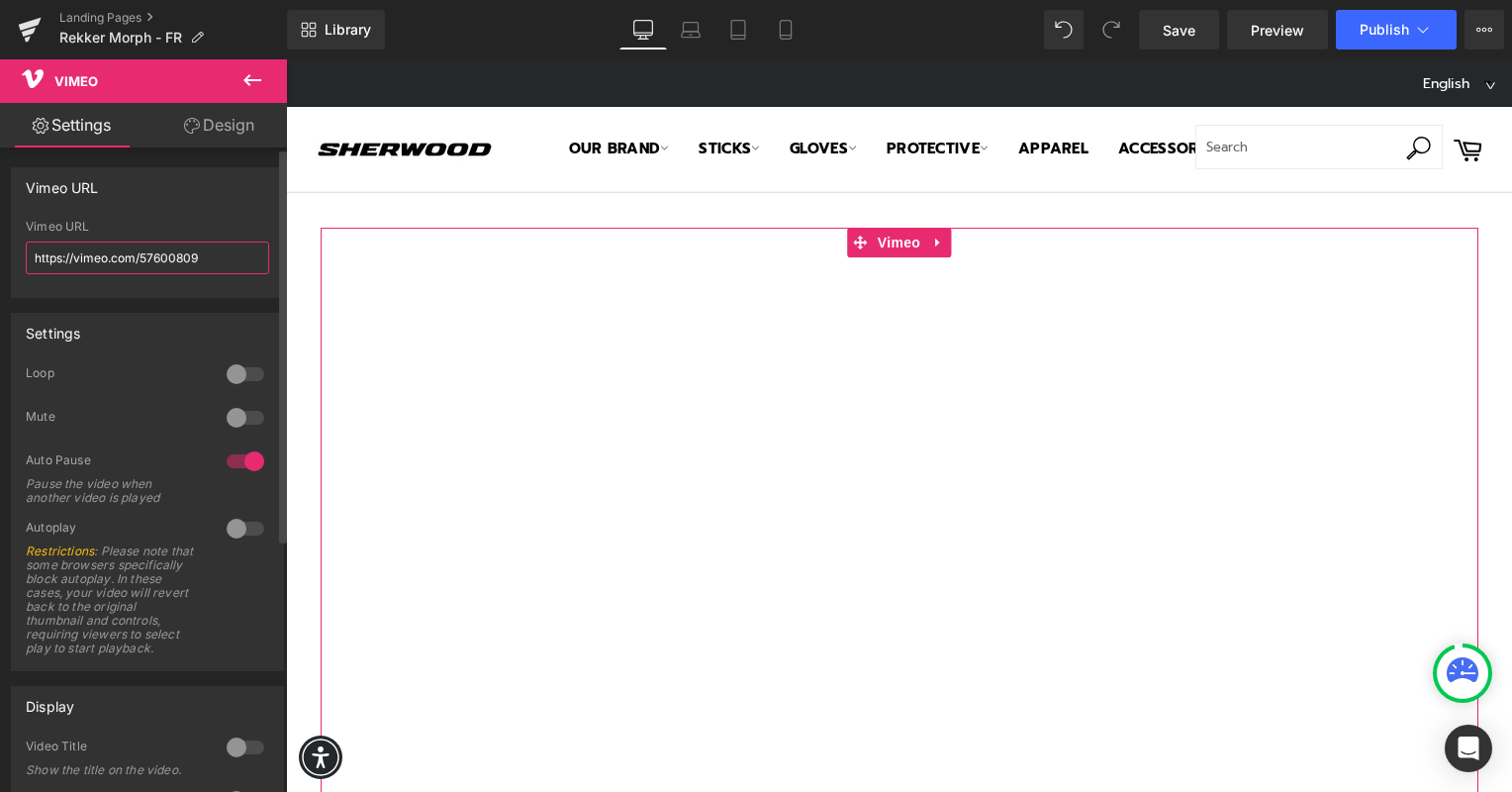 click on "https://vimeo.com/57600809" at bounding box center [147, 257] 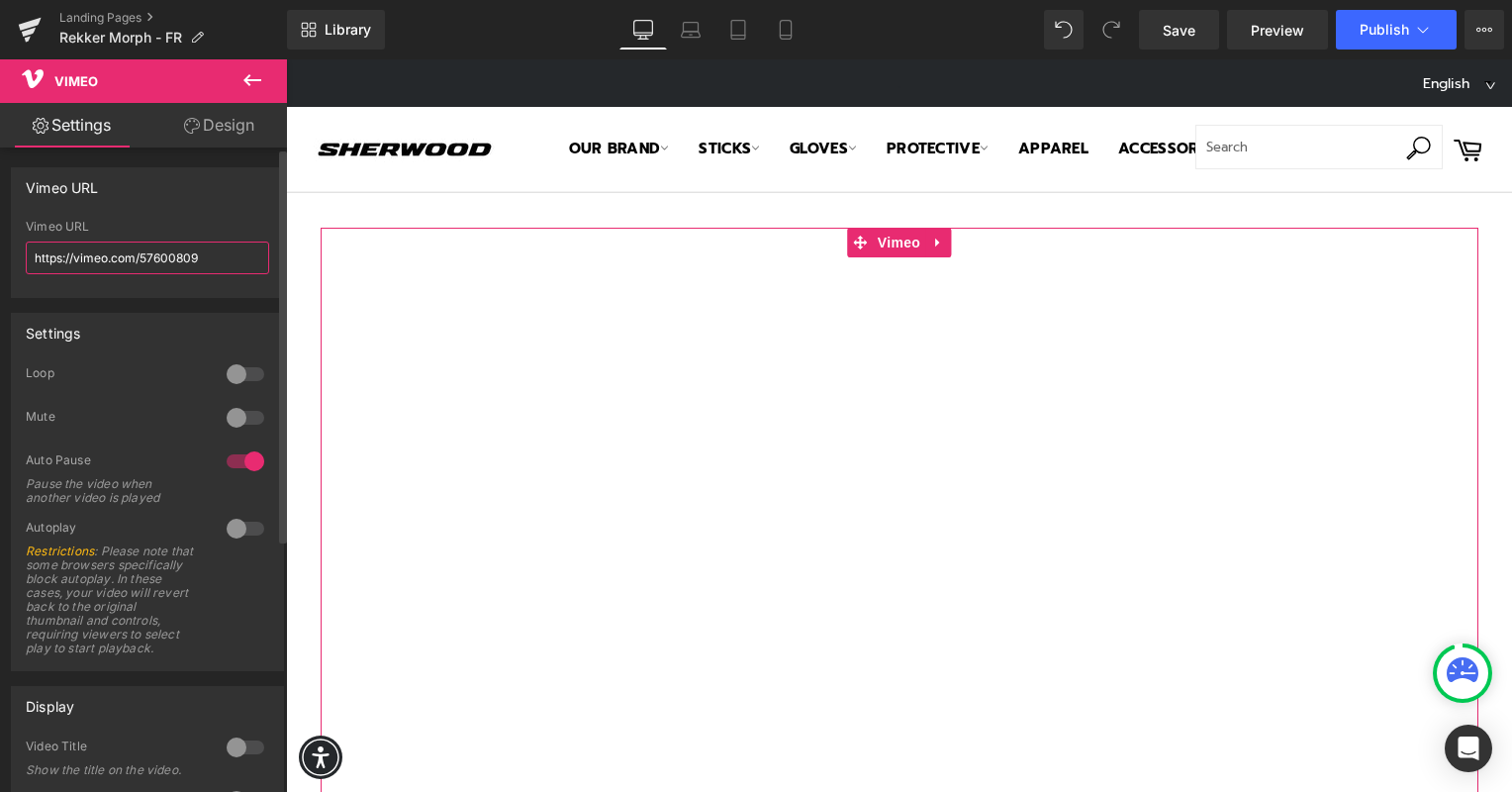 drag, startPoint x: 151, startPoint y: 257, endPoint x: 115, endPoint y: 251, distance: 36.49658 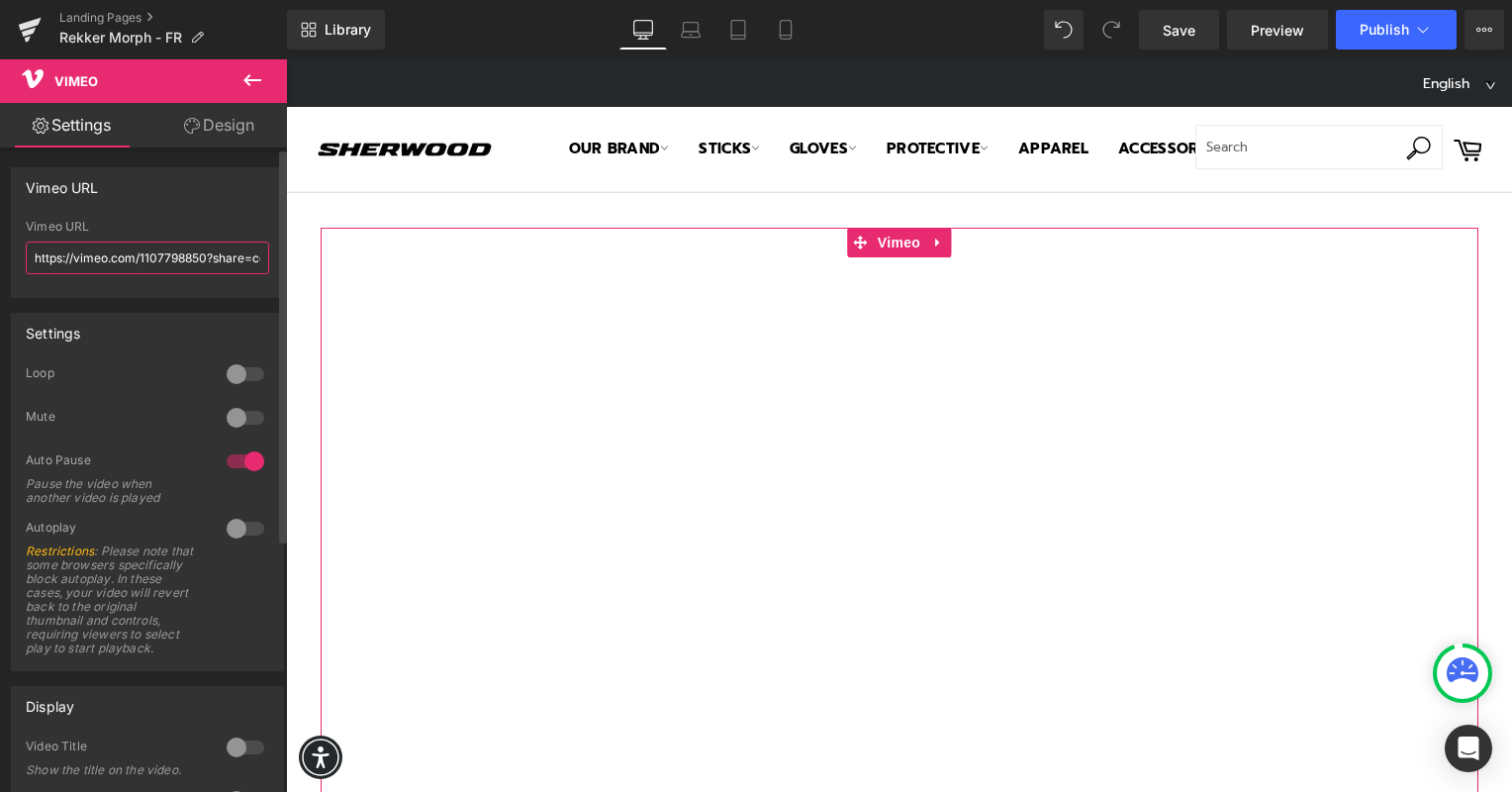 scroll, scrollTop: 0, scrollLeft: 28, axis: horizontal 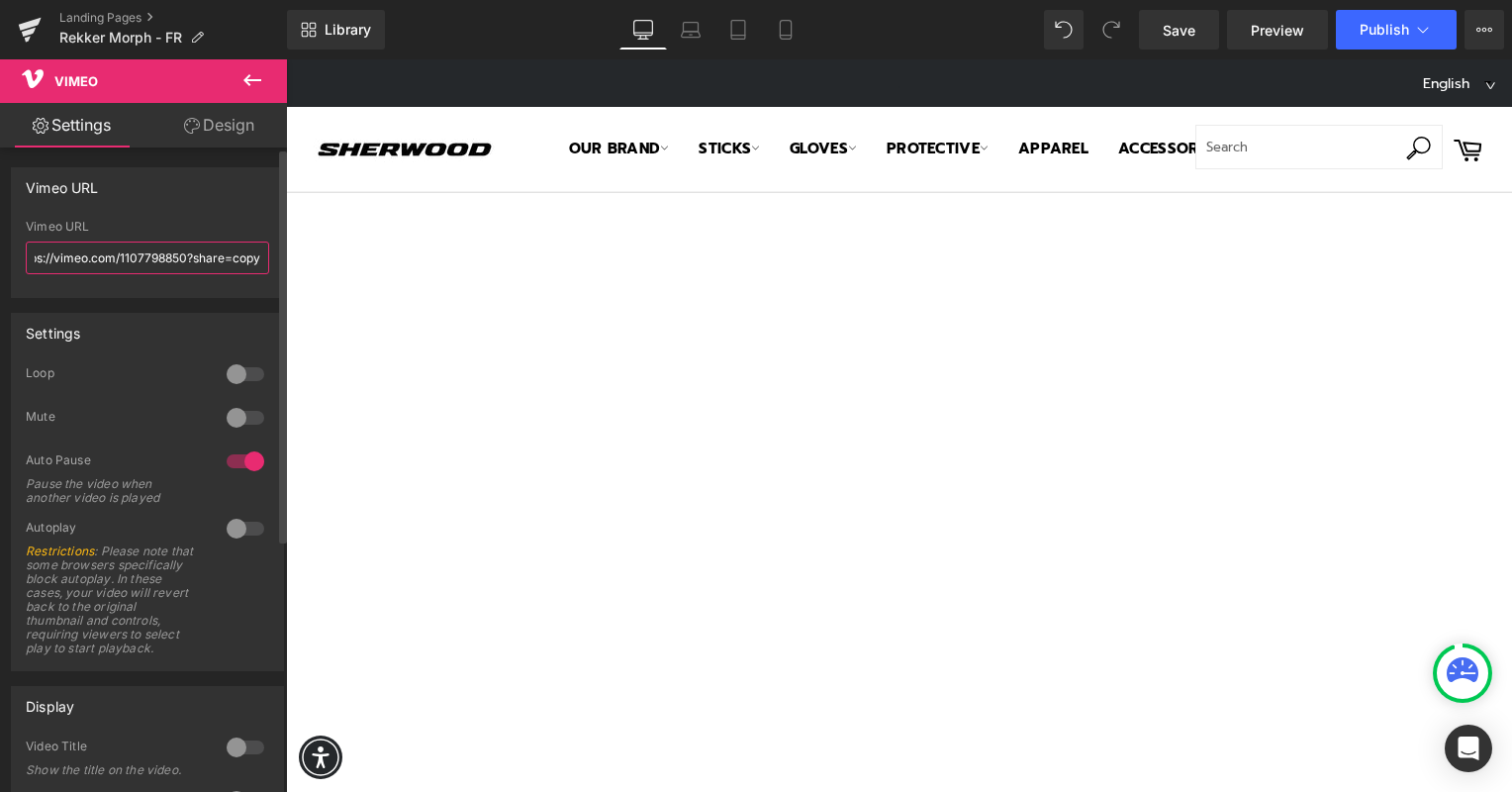 type on "https://vimeo.com/1107798850?share=copy" 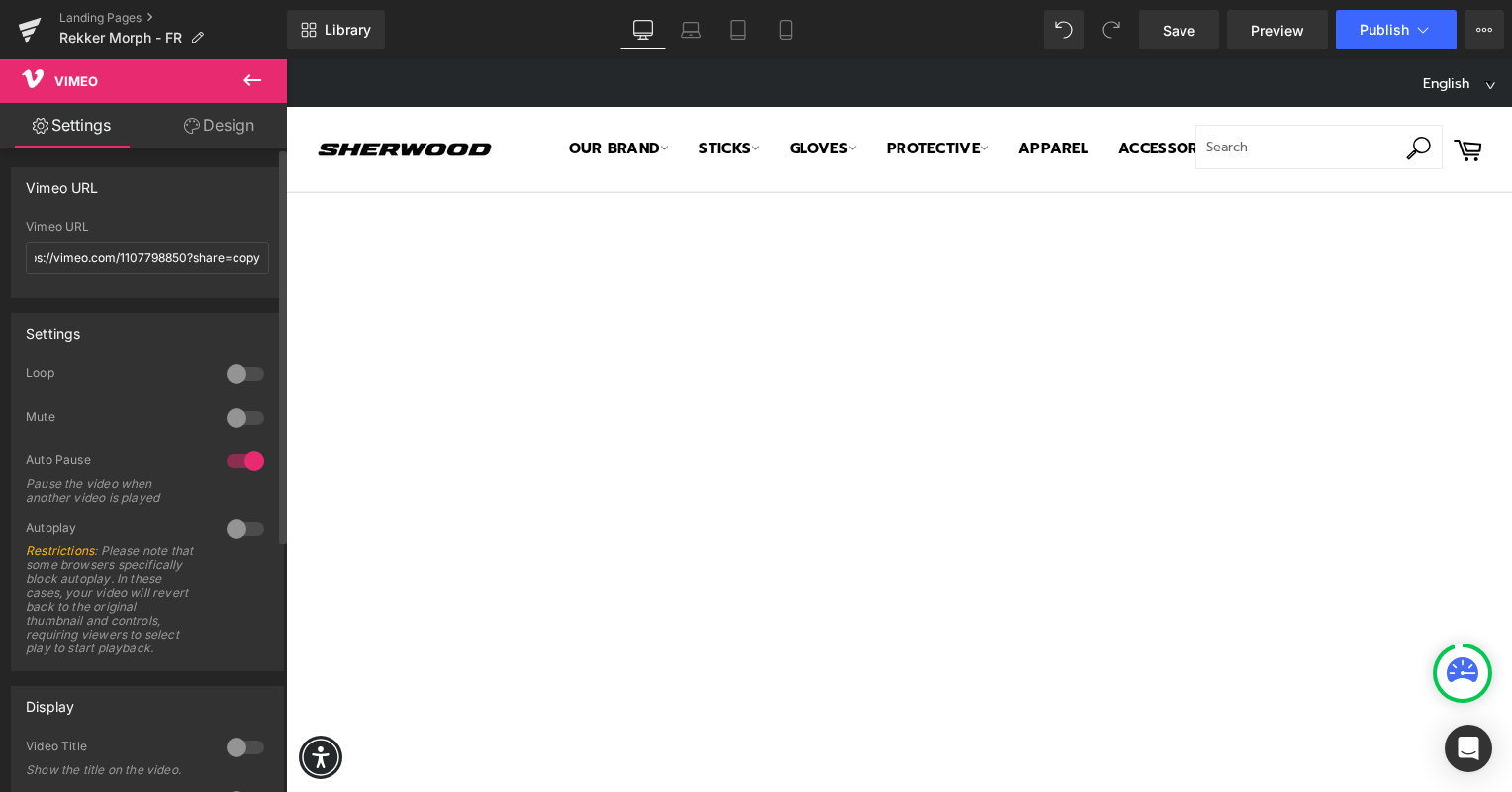 scroll, scrollTop: 0, scrollLeft: 0, axis: both 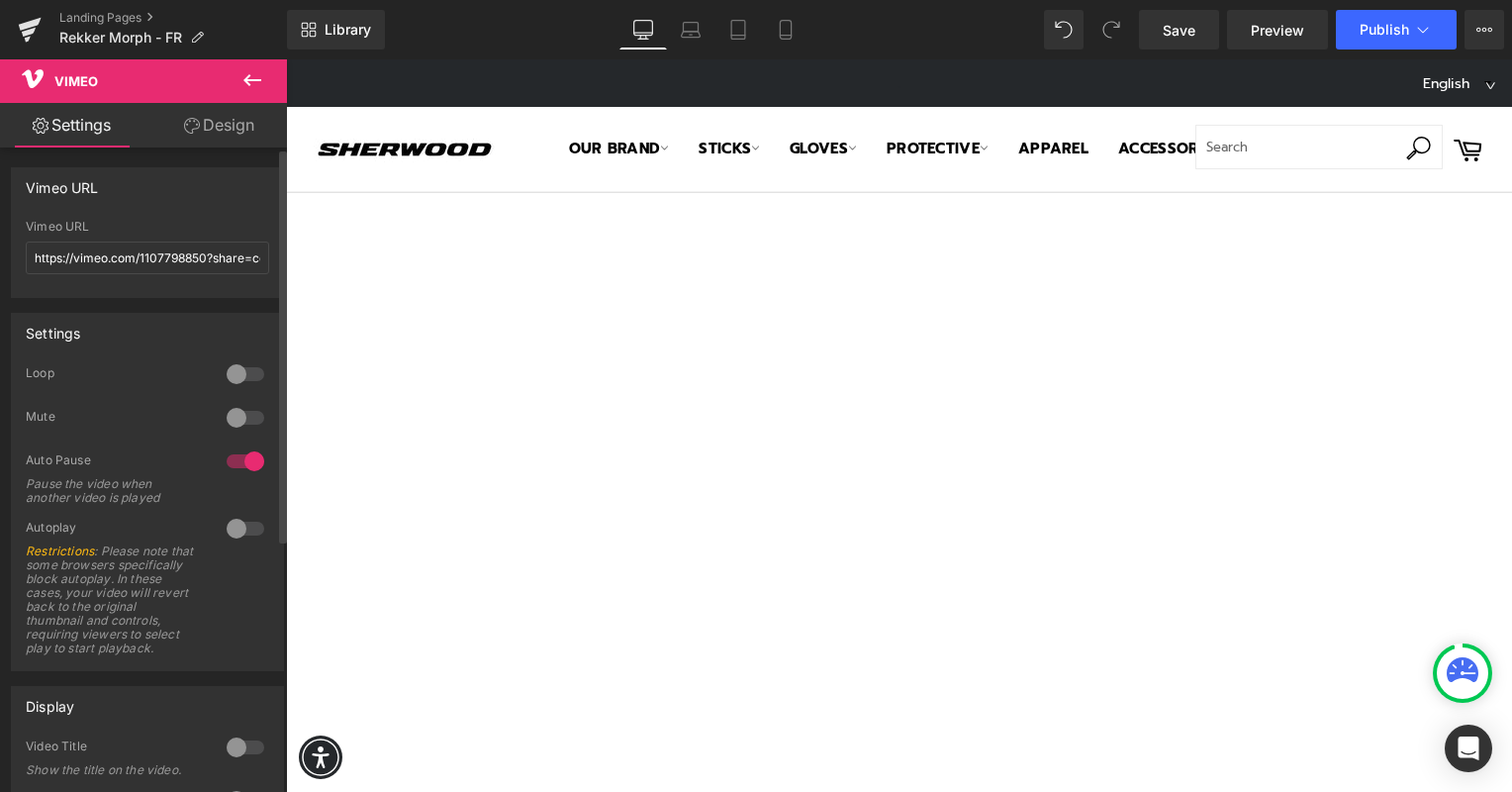 click on "Vimeo URL" at bounding box center (147, 187) 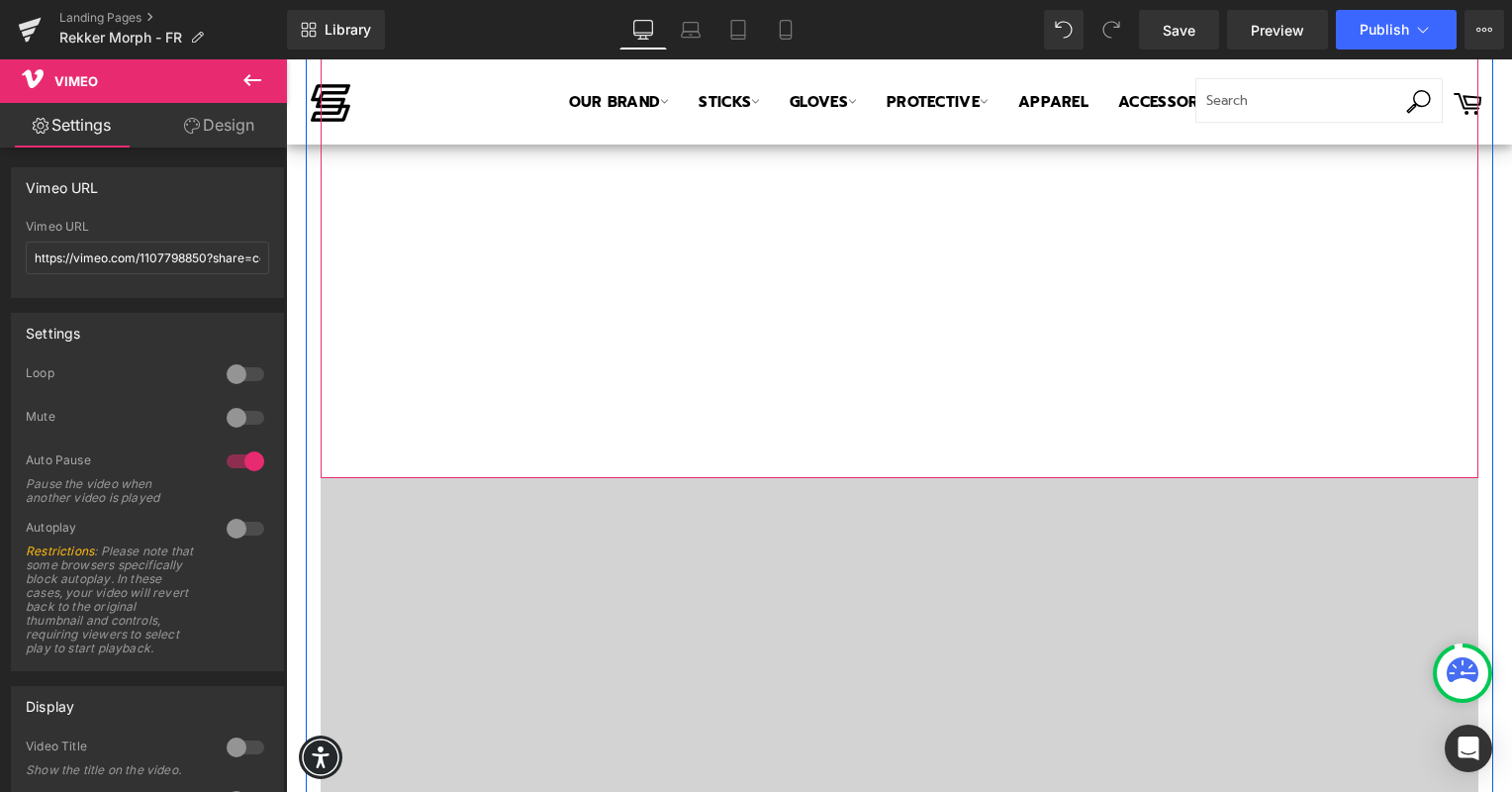 scroll, scrollTop: 645, scrollLeft: 0, axis: vertical 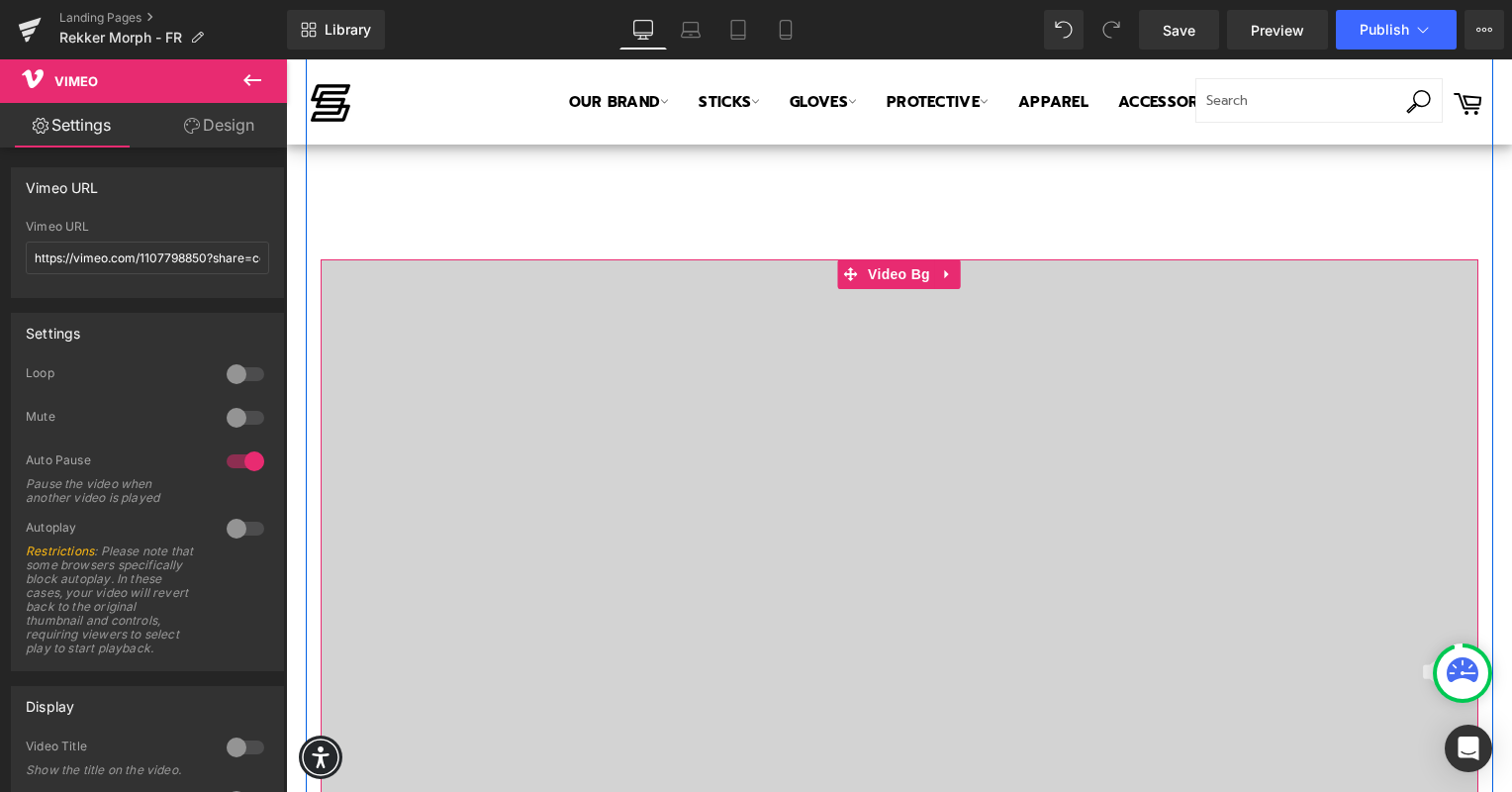 click at bounding box center (899, 527) 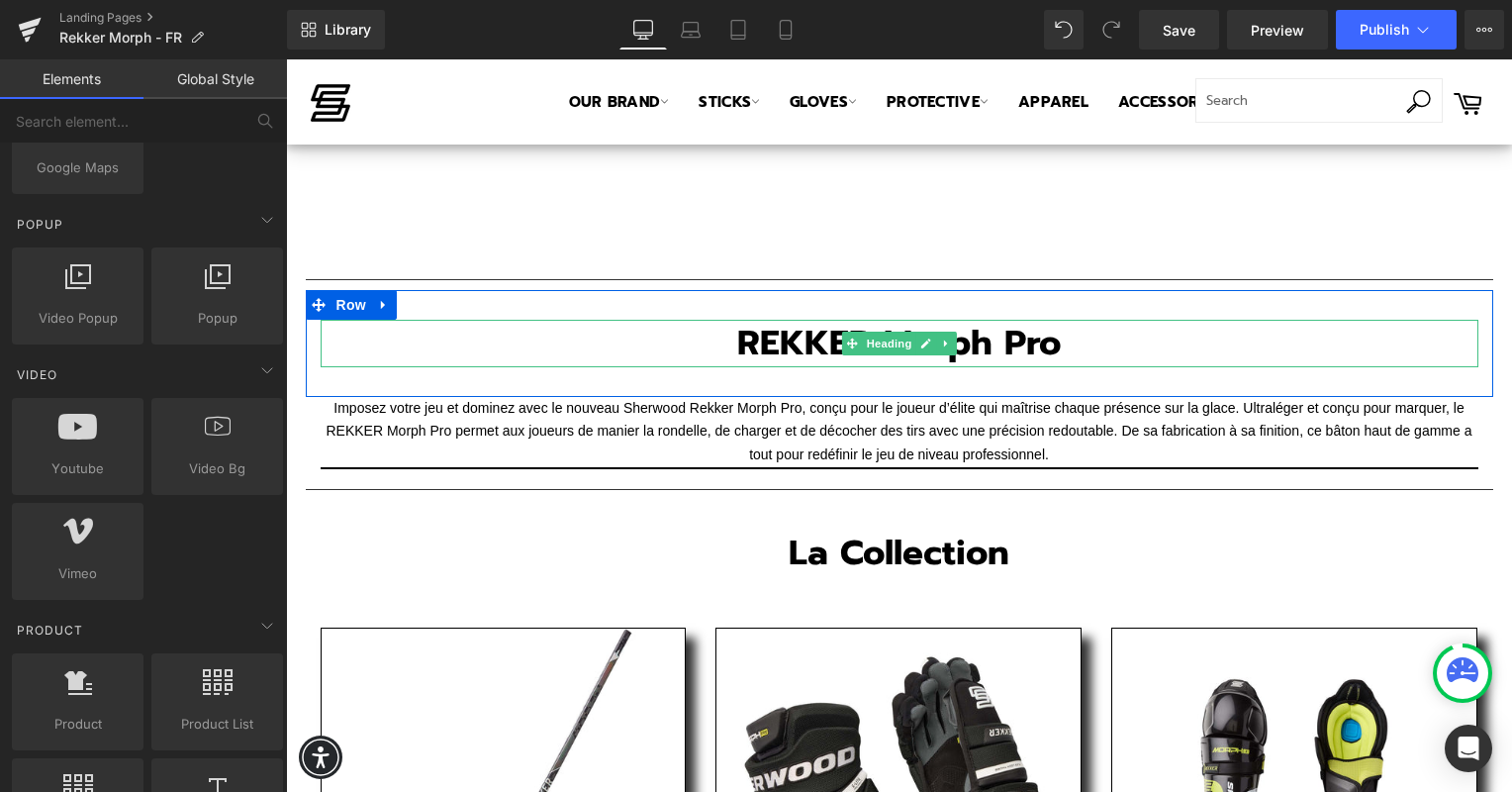 scroll, scrollTop: 1152, scrollLeft: 0, axis: vertical 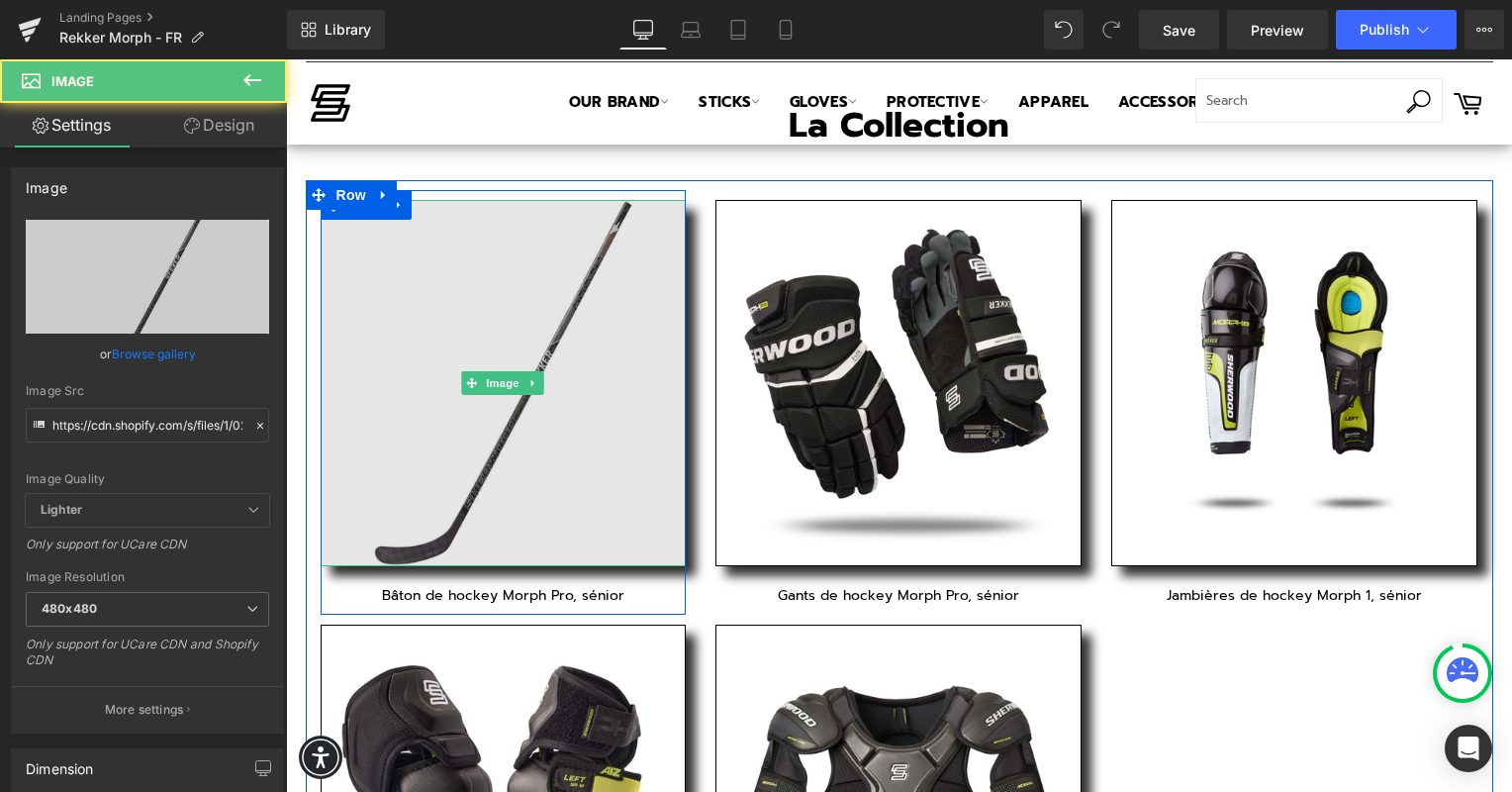 click at bounding box center (504, 383) 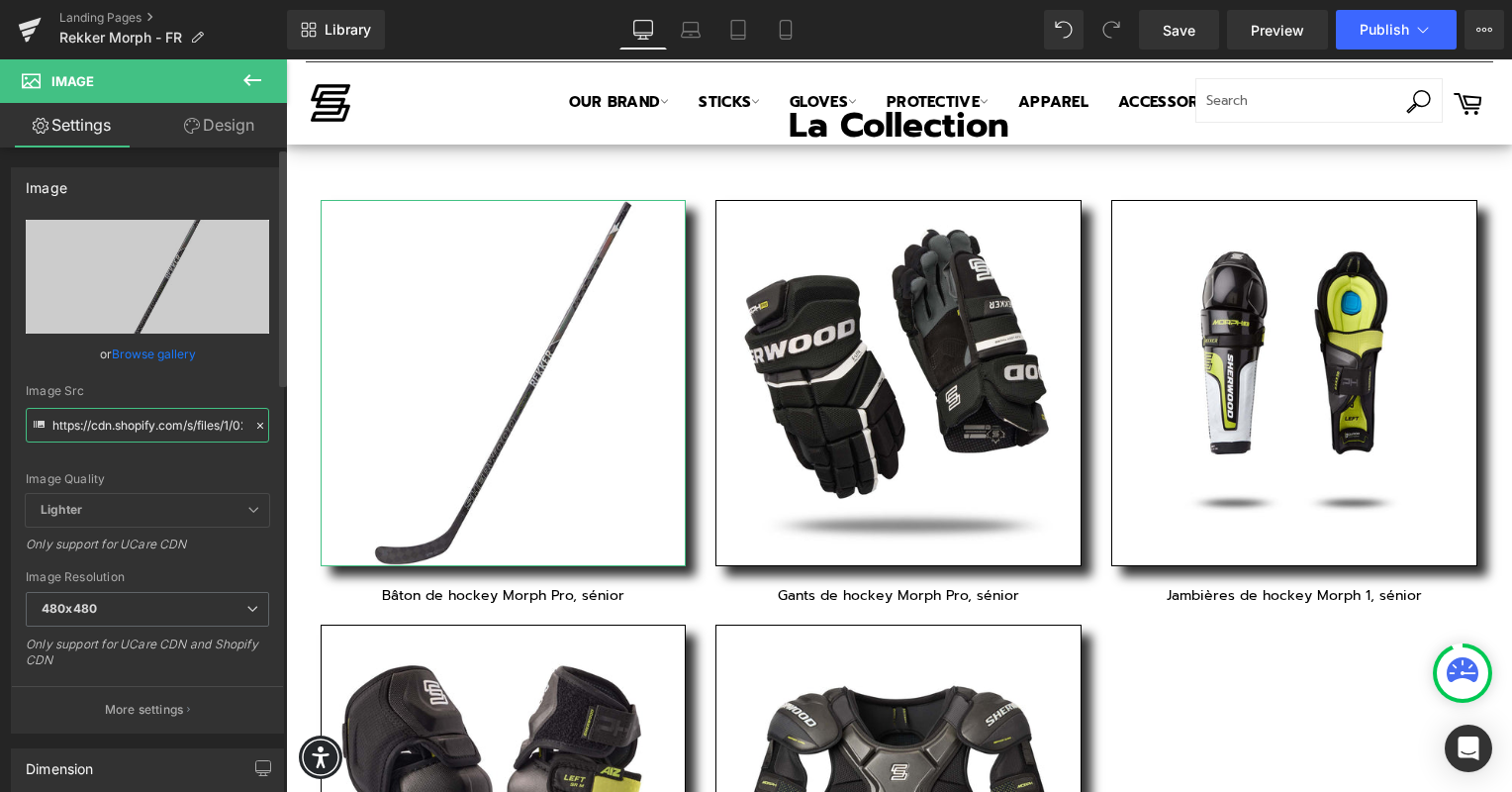 click on "https://cdn.shopify.com/s/files/1/0261/5004/3741/files/Morph-Pro-Senior-Stick2_480x480.jpg?v=1754415869" at bounding box center (147, 425) 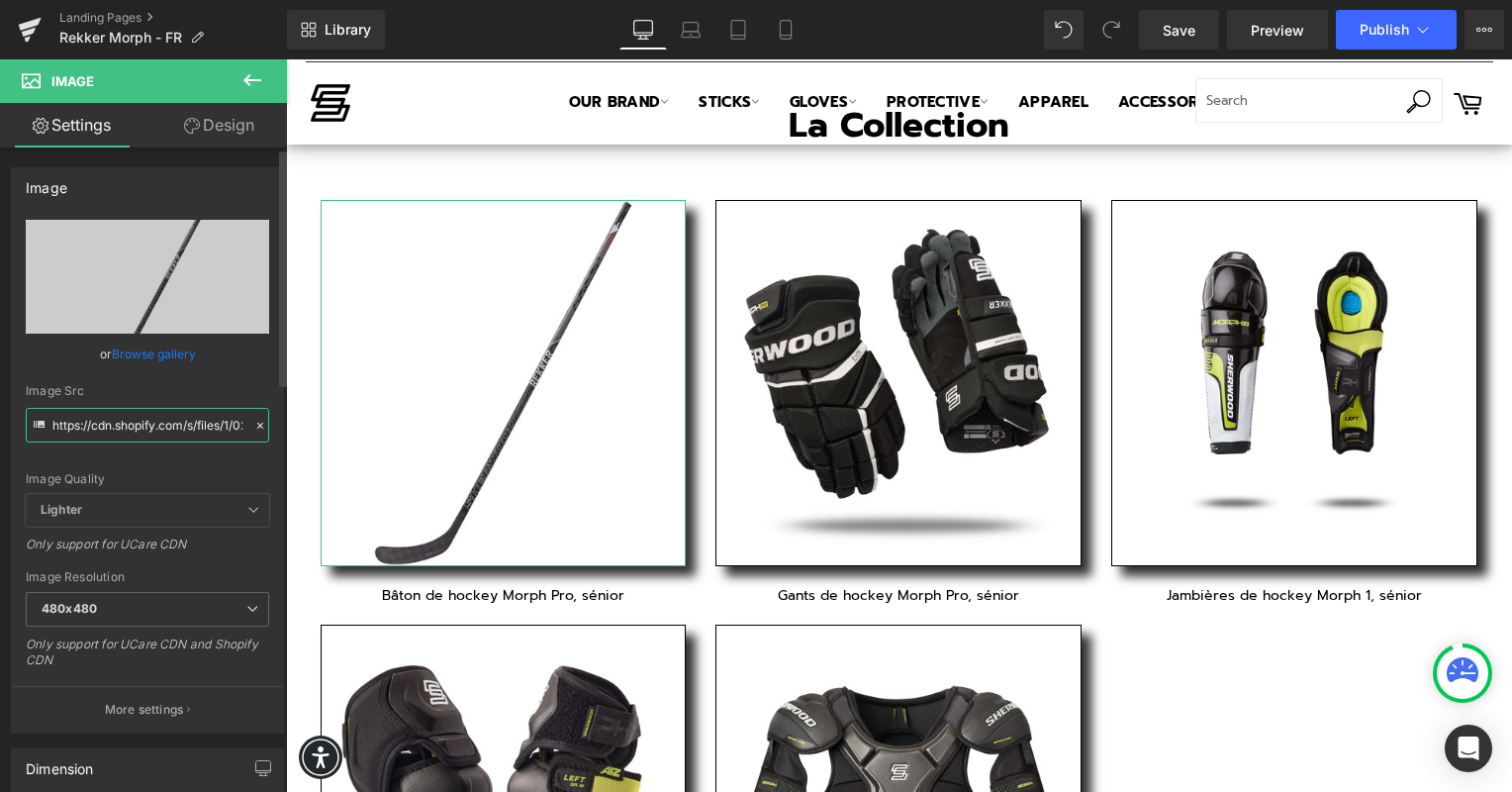 click on "https://cdn.shopify.com/s/files/1/0261/5004/3741/files/Morph-Pro-Senior-Stick2_480x480.jpg?v=1754415869" at bounding box center (147, 425) 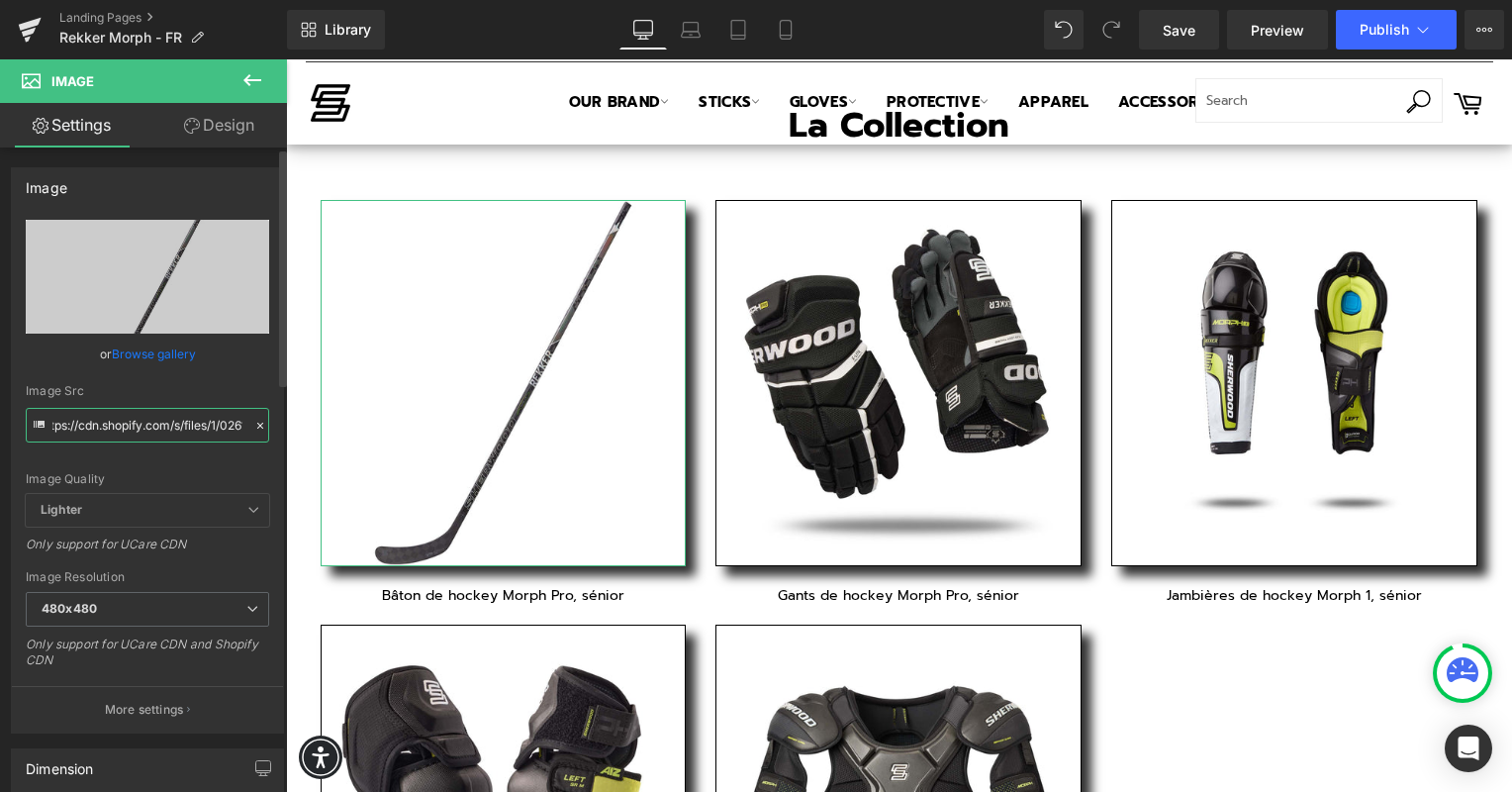 scroll, scrollTop: 0, scrollLeft: 0, axis: both 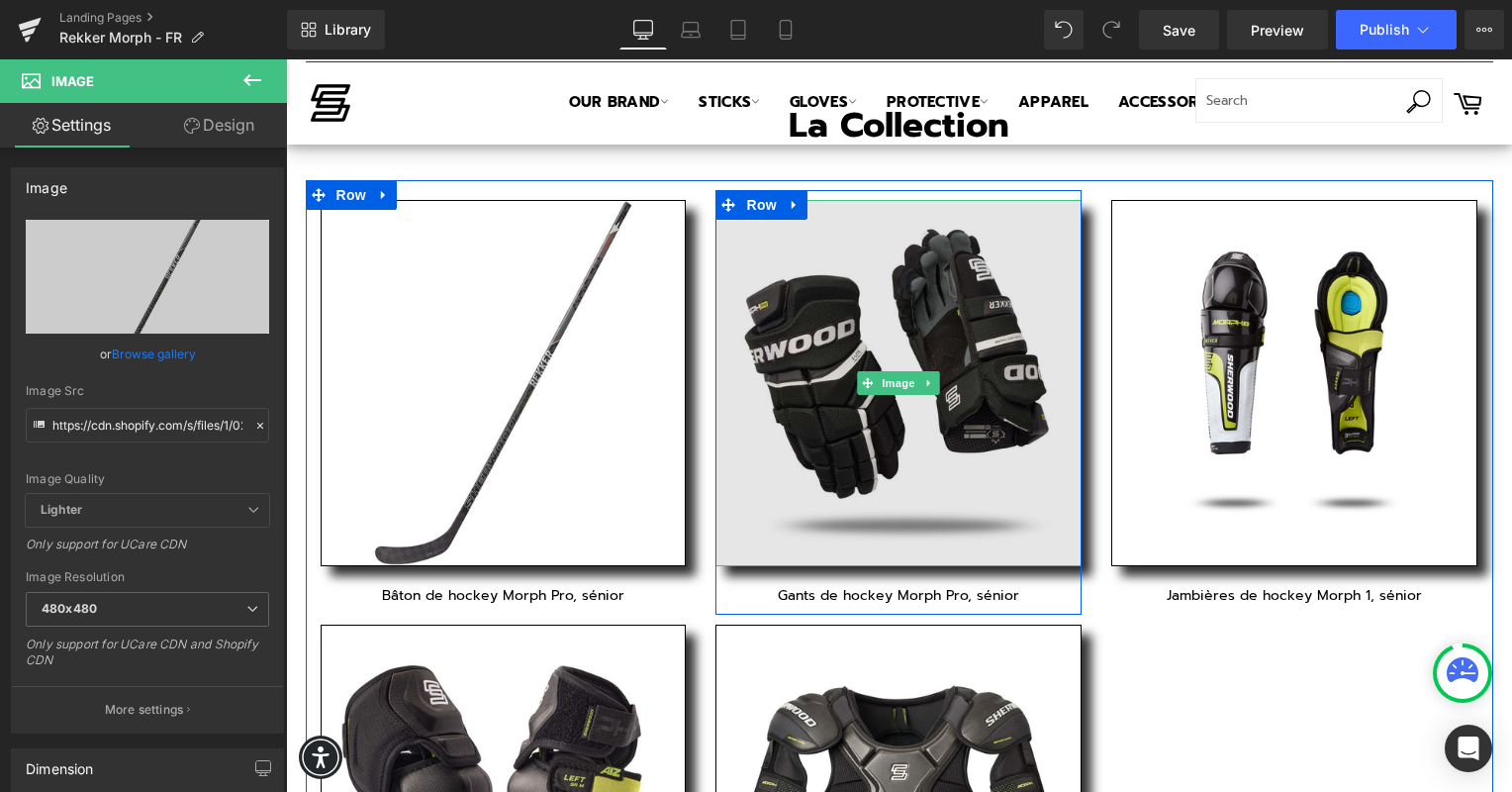 click at bounding box center (898, 383) 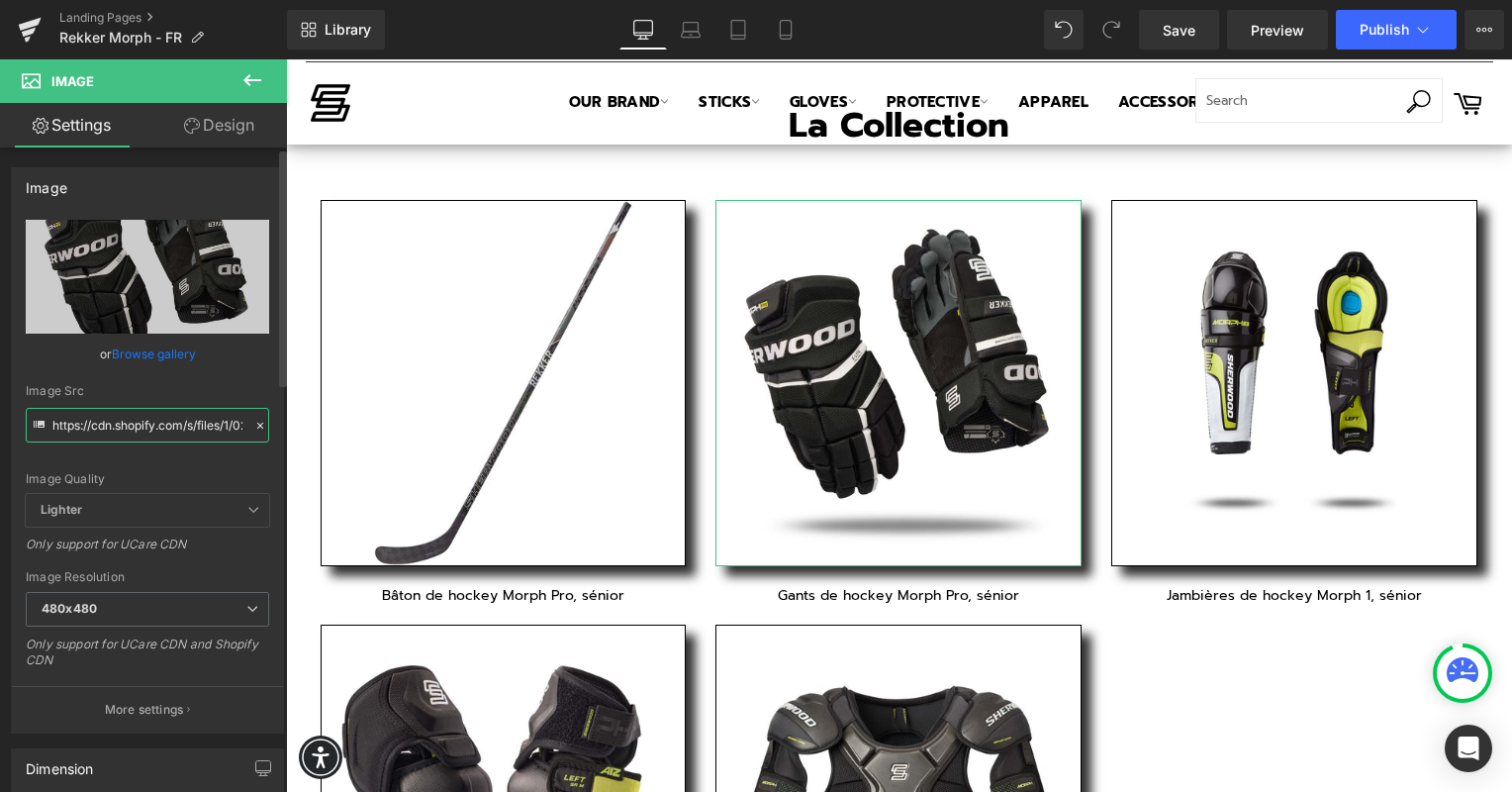 click on "https://cdn.shopify.com/s/files/1/0261/5004/3741/files/Morph_Pro_Gloves_480x480.jpg?v=1754415481" at bounding box center [147, 425] 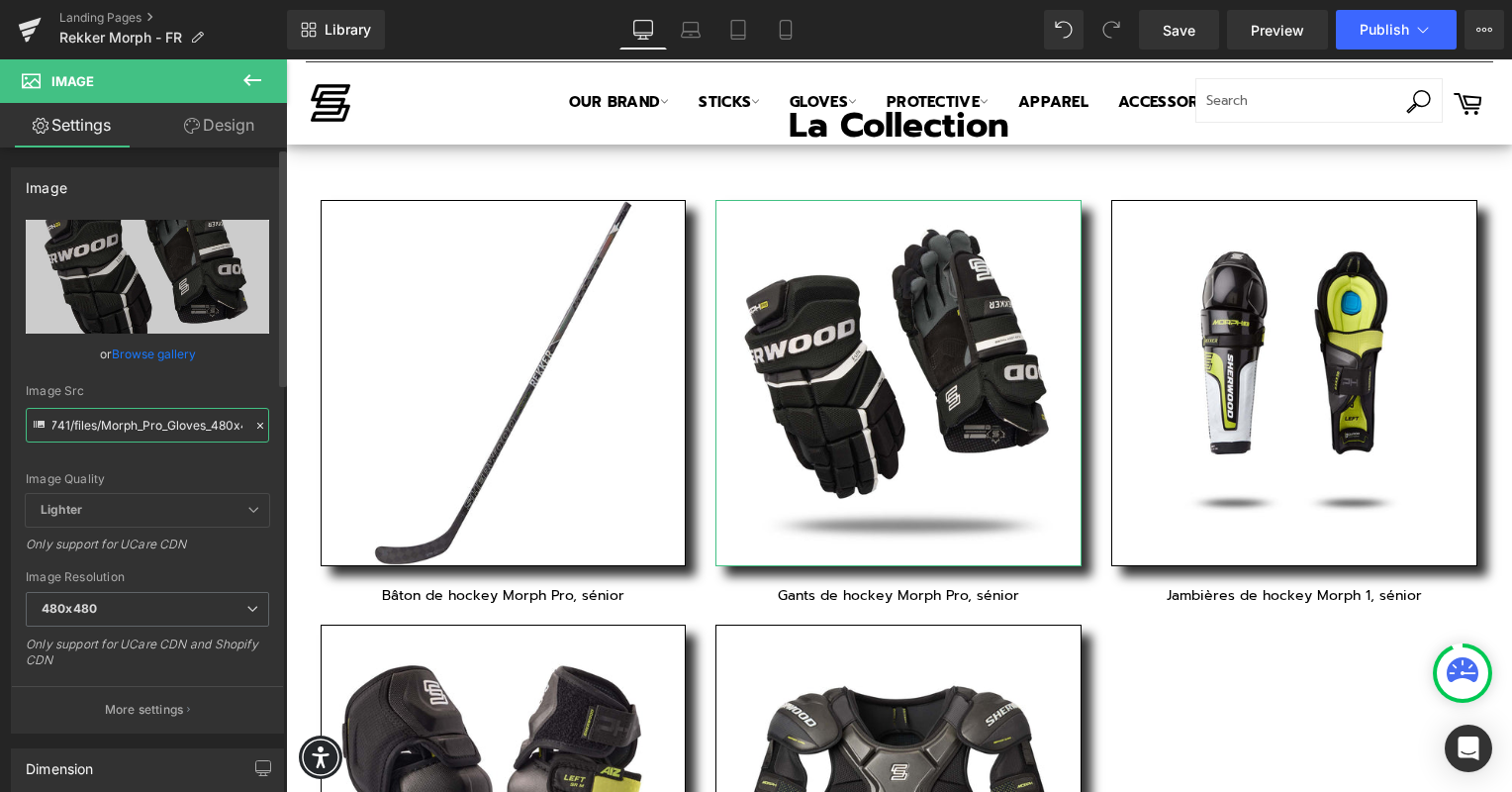 scroll, scrollTop: 0, scrollLeft: 395, axis: horizontal 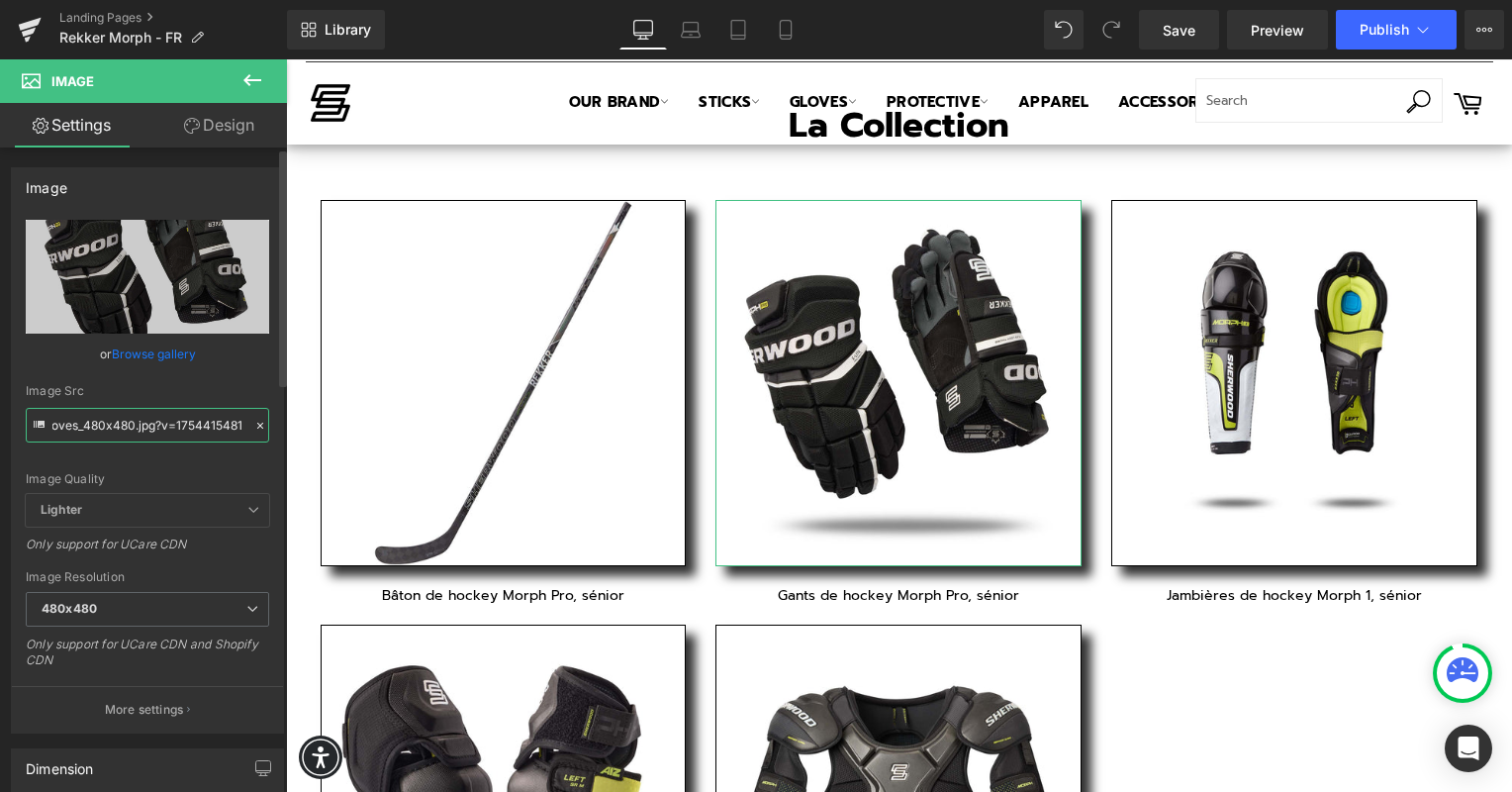 drag, startPoint x: 159, startPoint y: 428, endPoint x: 247, endPoint y: 427, distance: 88.005682 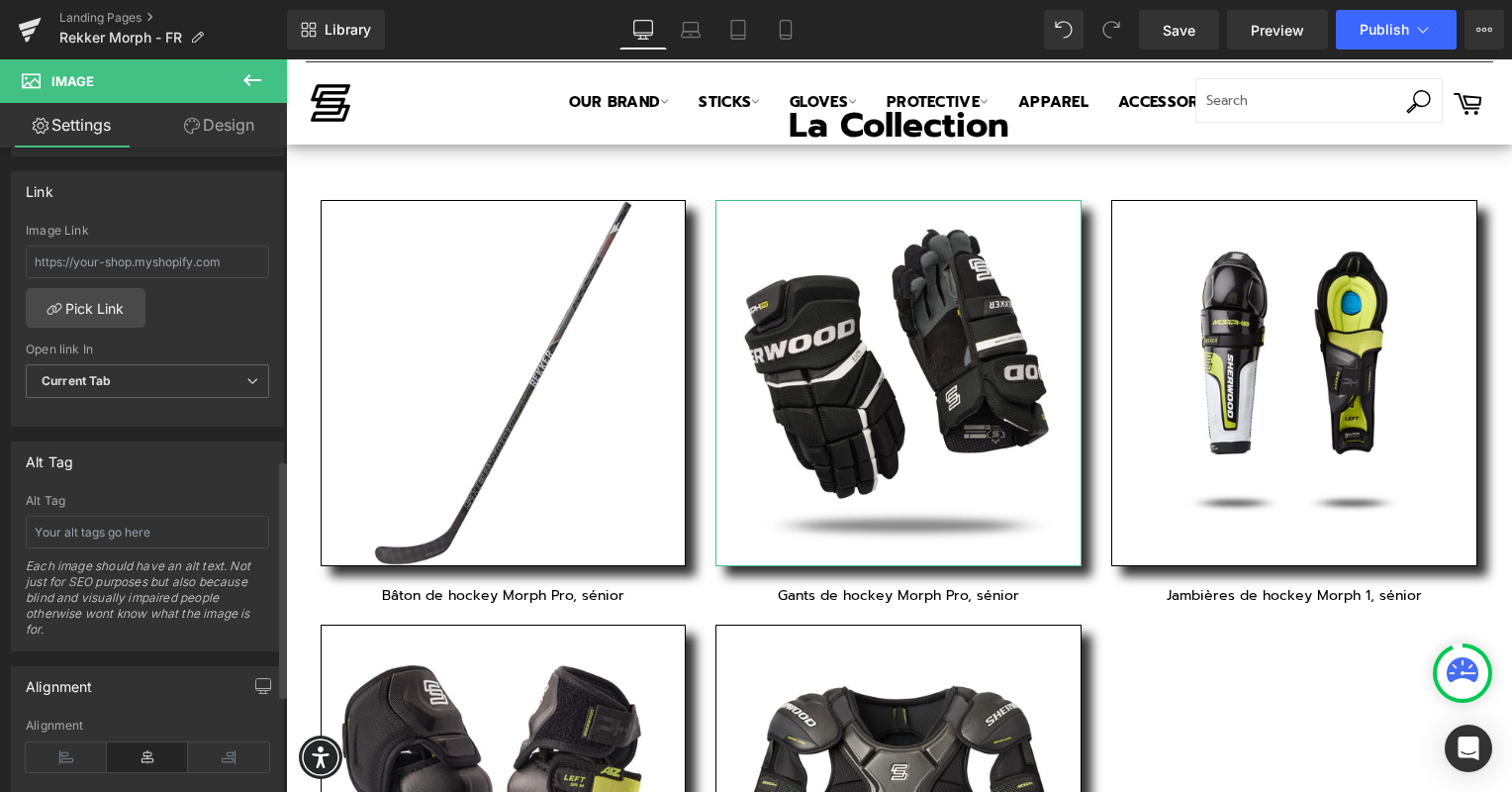 scroll, scrollTop: 840, scrollLeft: 0, axis: vertical 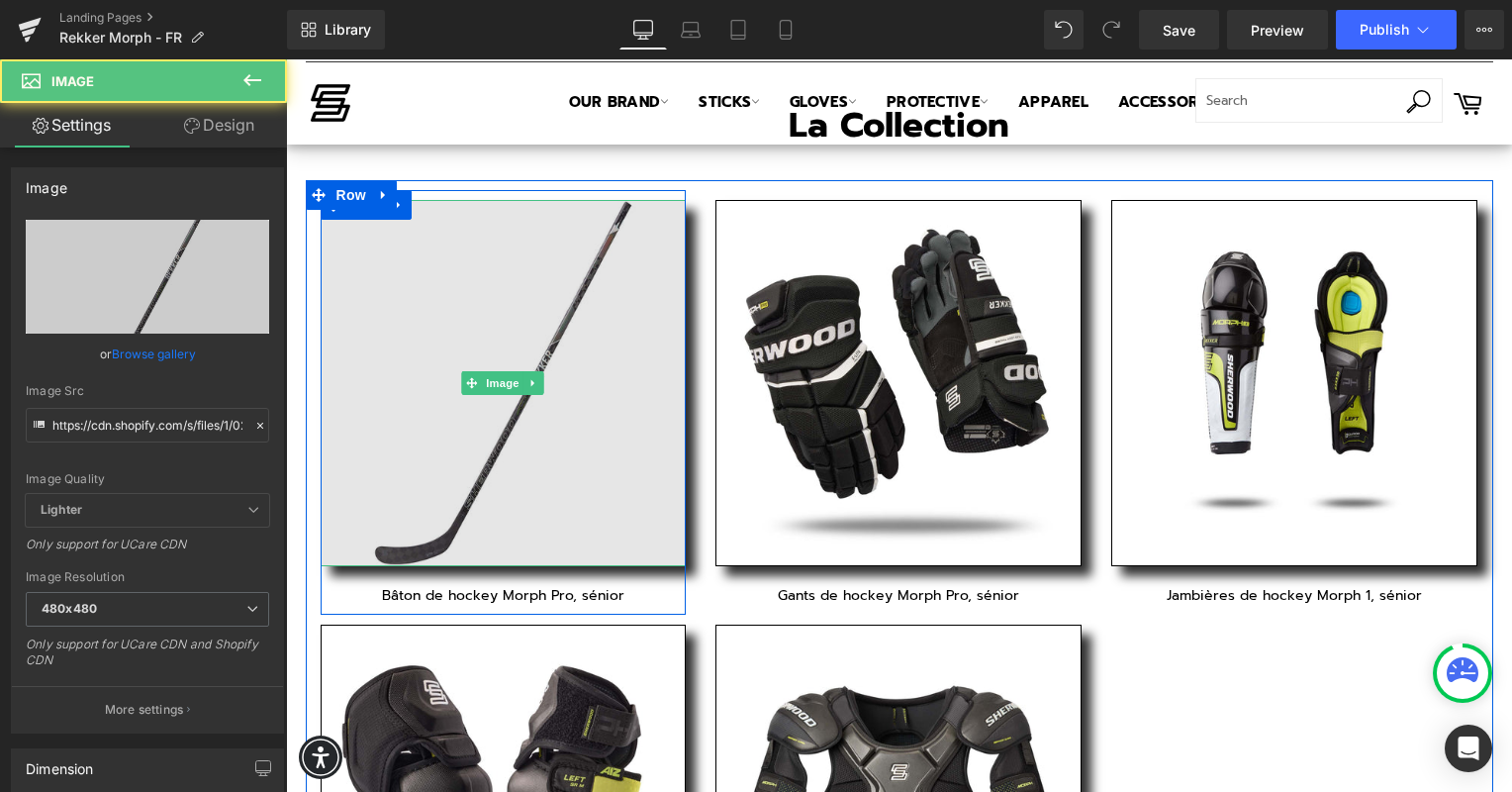 drag, startPoint x: 533, startPoint y: 470, endPoint x: 492, endPoint y: 268, distance: 206.1189 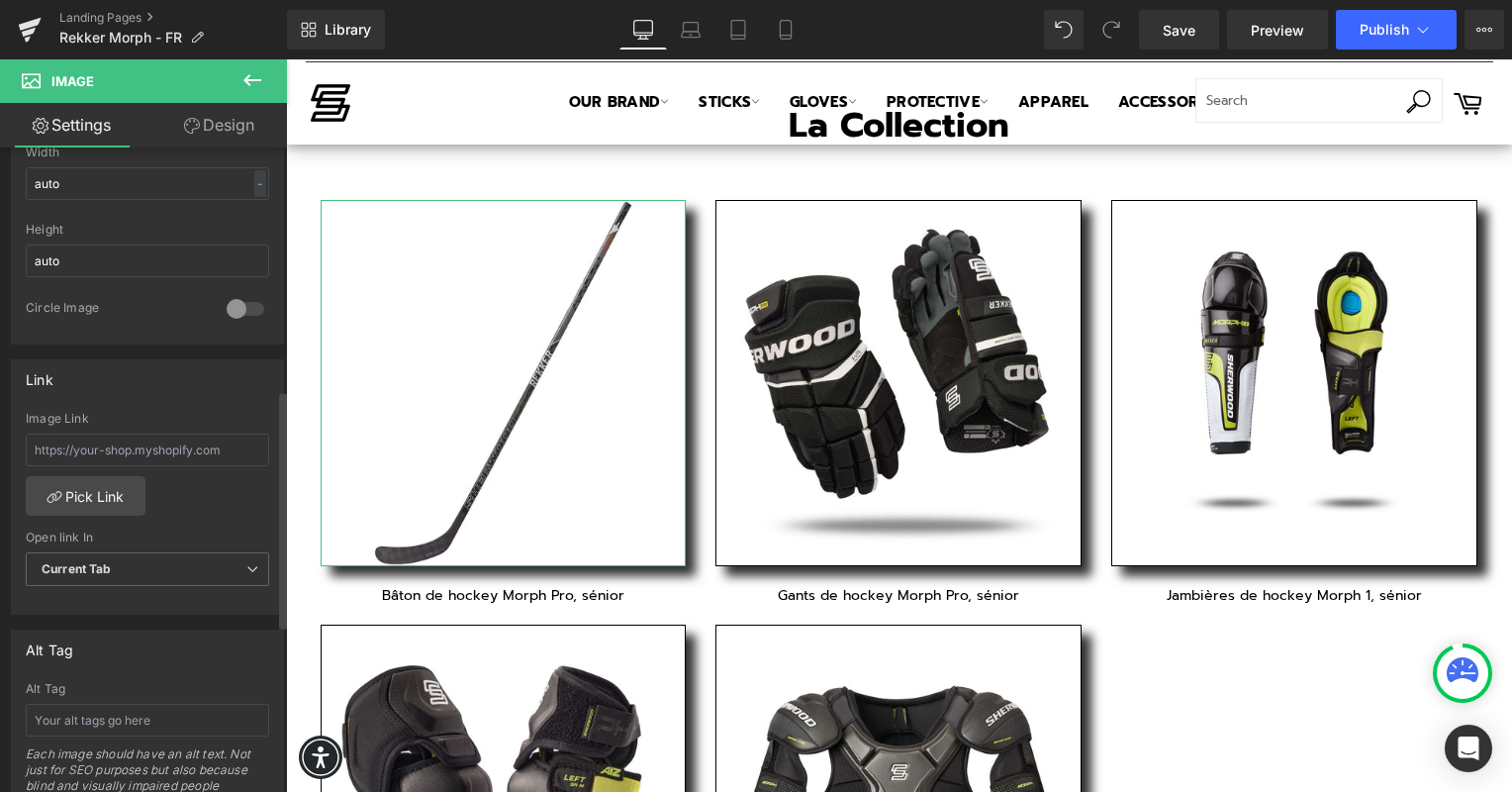 scroll, scrollTop: 656, scrollLeft: 0, axis: vertical 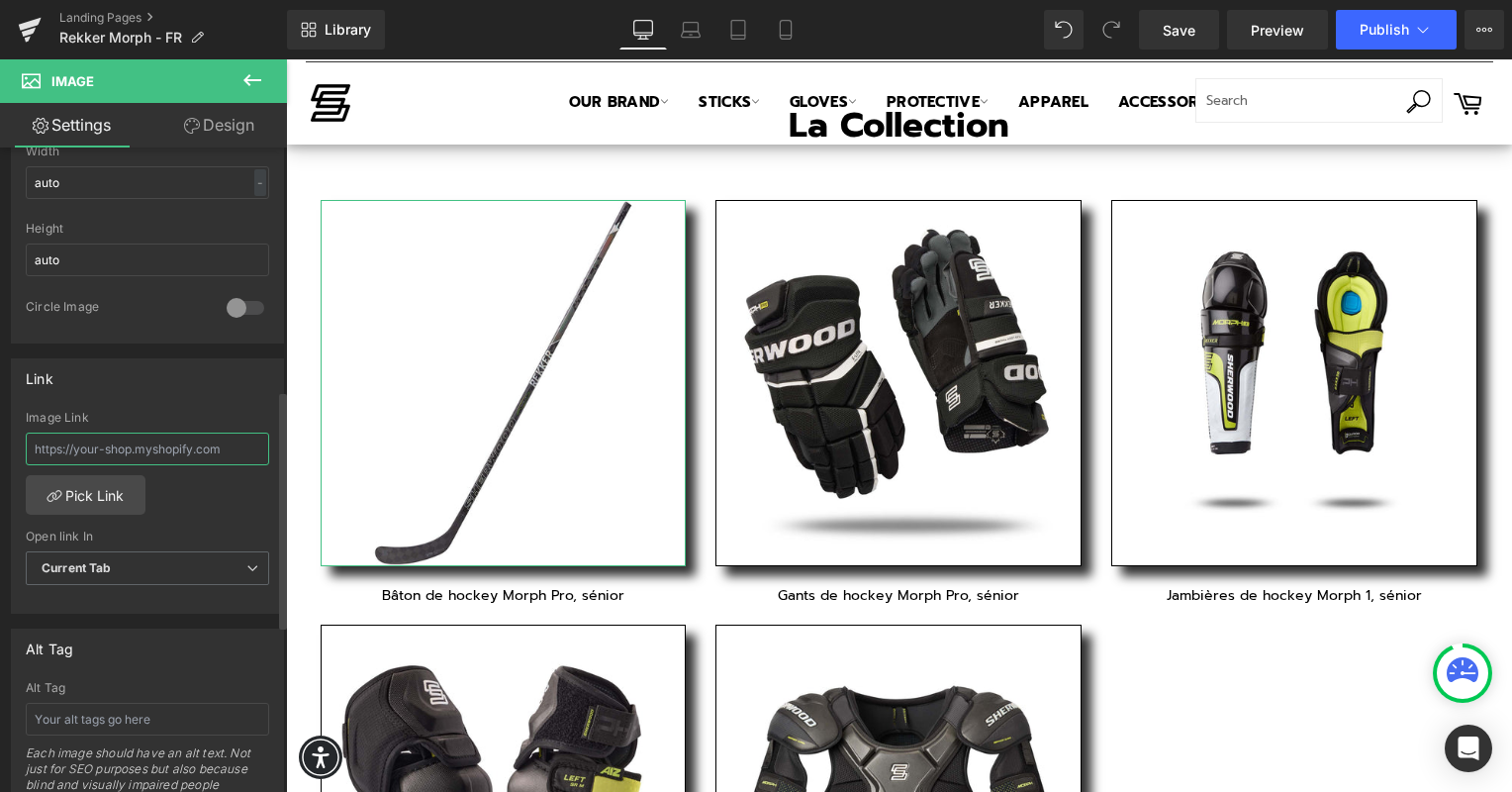 click at bounding box center [147, 448] 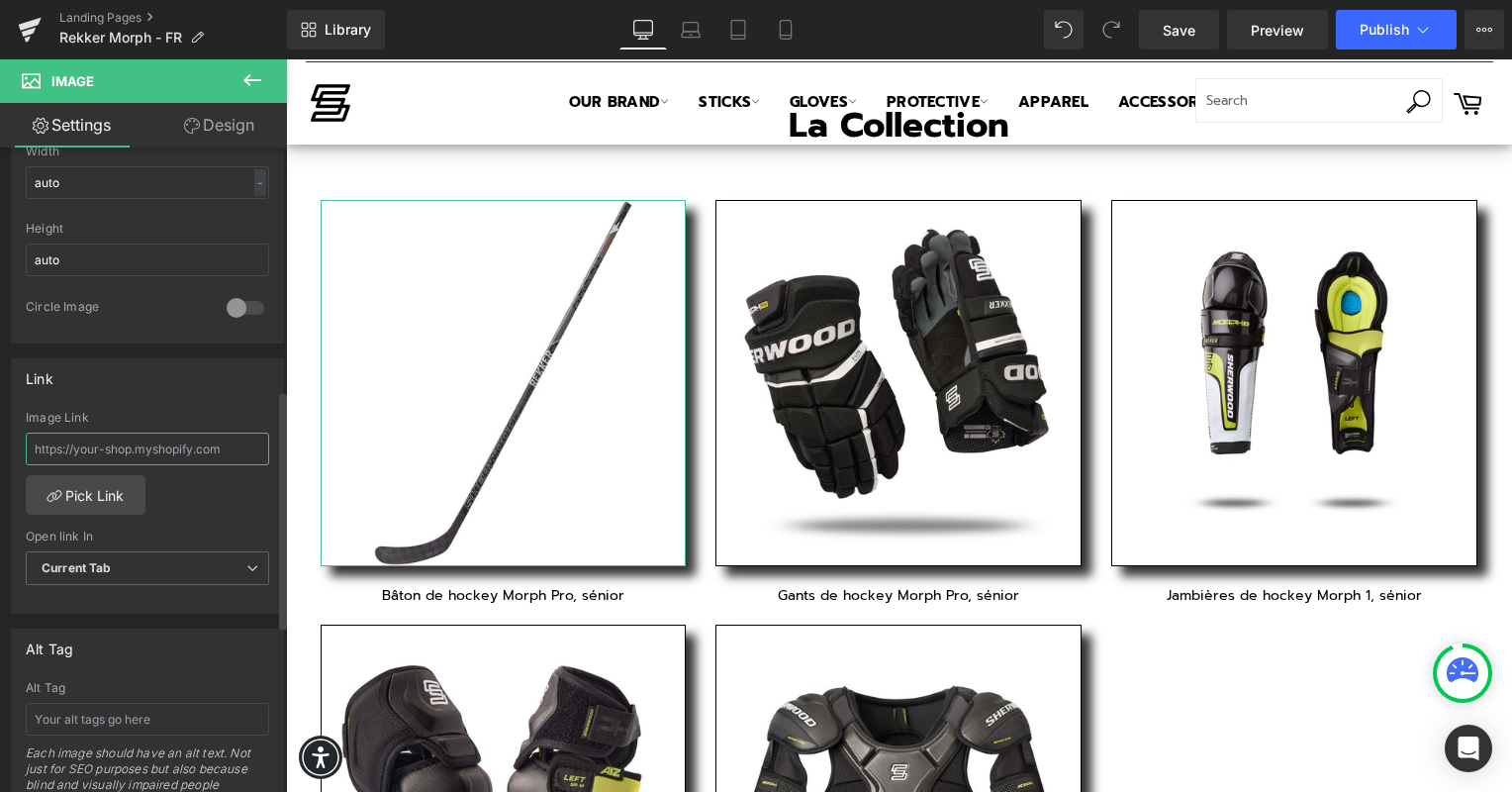 paste on "https://sherwoodhockey.com/products/baton-de-hockey-sherwood-rekker-morph-pro-senior" 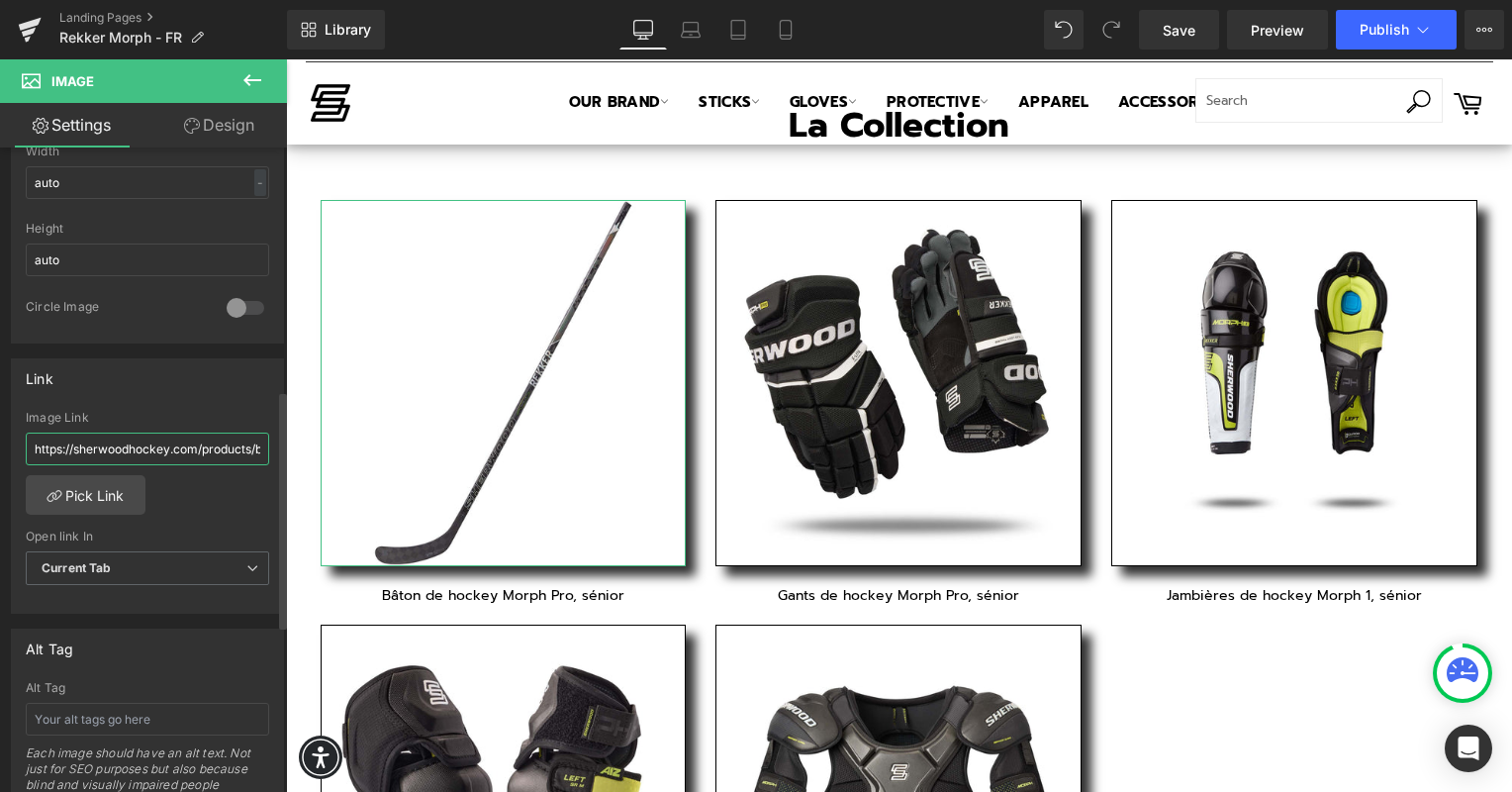 scroll, scrollTop: 0, scrollLeft: 310, axis: horizontal 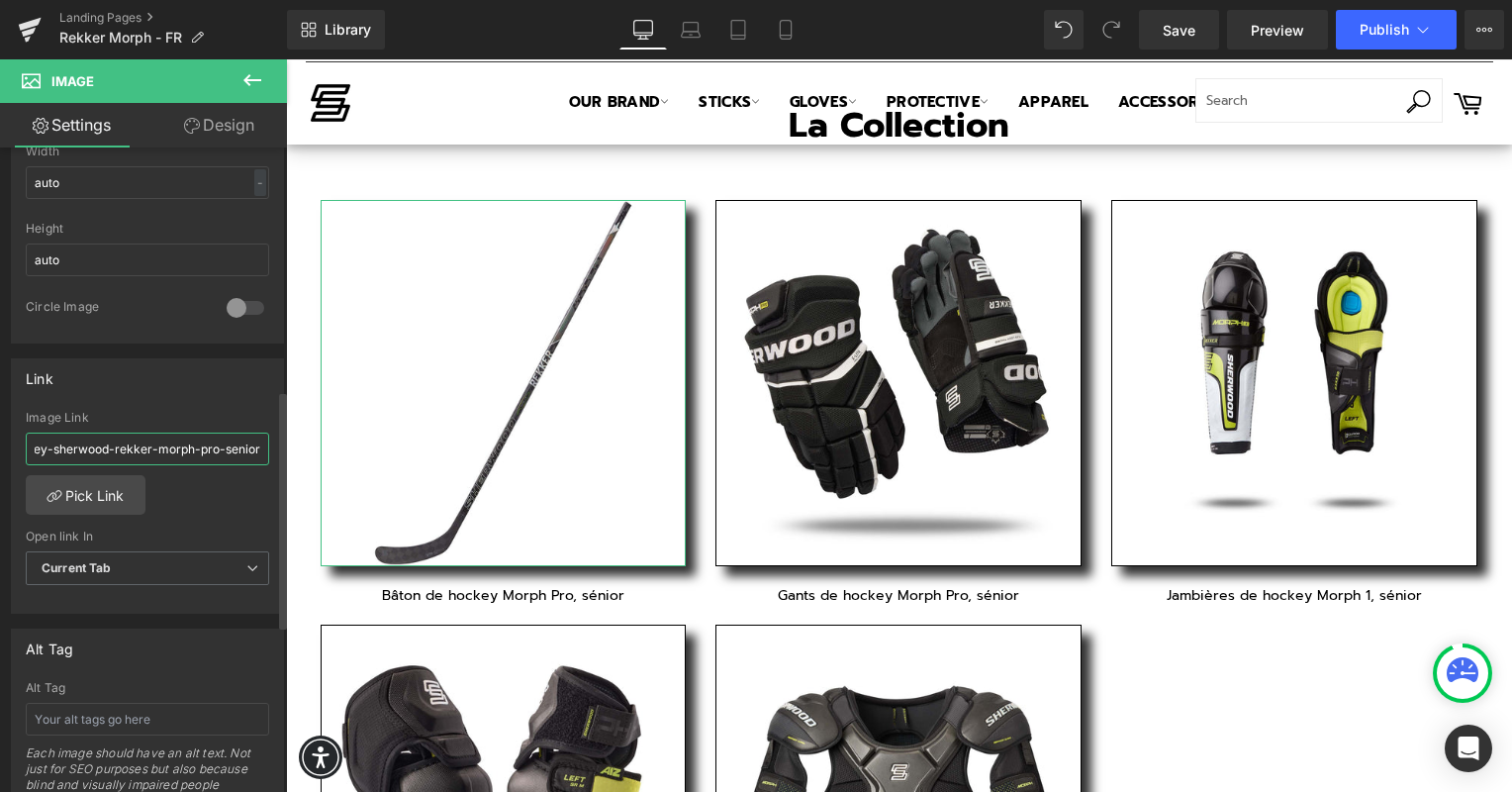 type on "https://sherwoodhockey.com/products/baton-de-hockey-sherwood-rekker-morph-pro-senior" 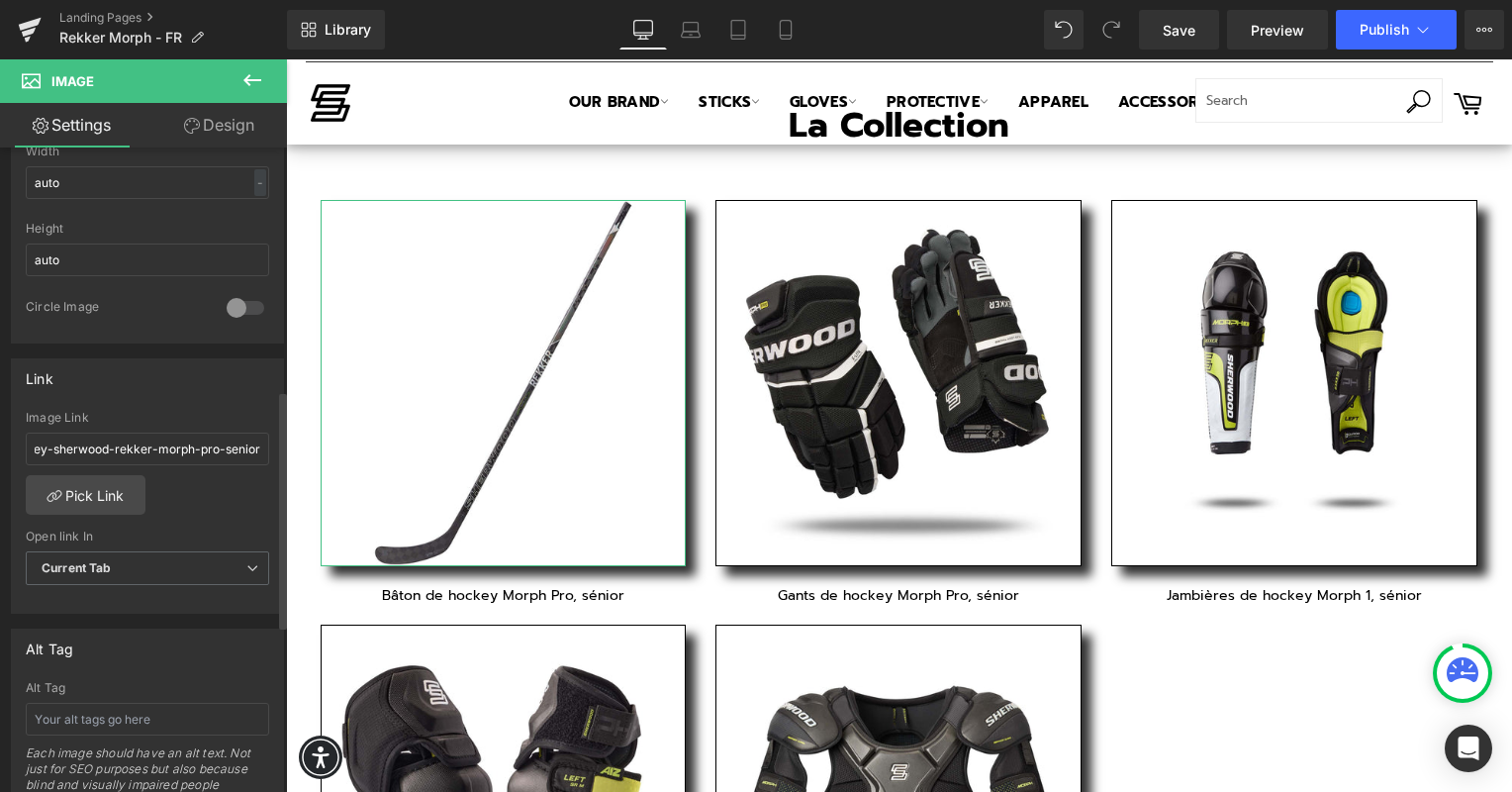 scroll, scrollTop: 0, scrollLeft: 0, axis: both 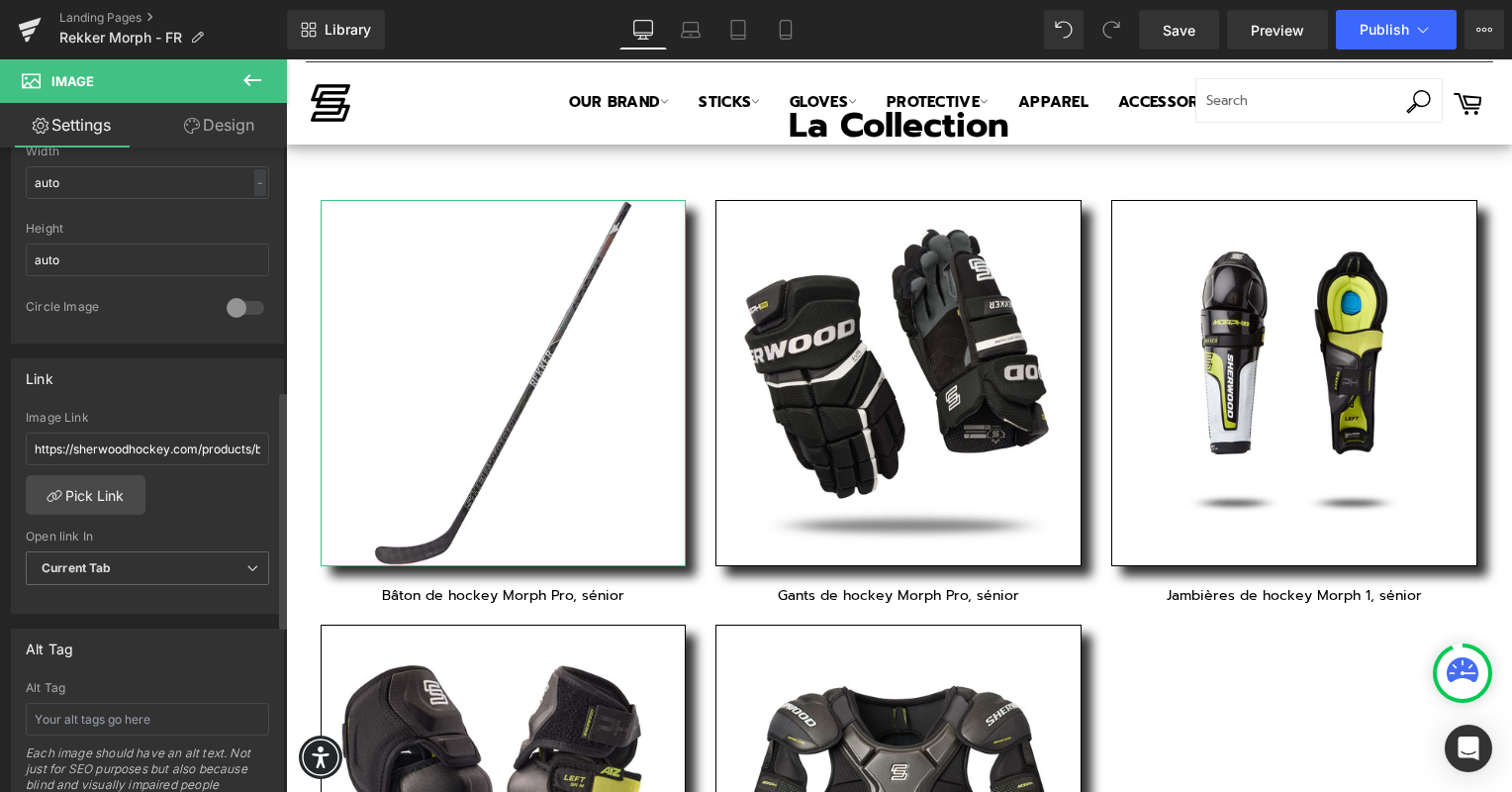 click on "https://sherwoodhockey.com/products/baton-de-hockey-sherwood-rekker-morph-pro-senior Image Link https://sherwoodhockey.com/products/baton-de-hockey-sherwood-rekker-morph-pro-senior  Pick Link Current Tab New Tab Open link In
Current Tab
Current Tab New Tab" at bounding box center (147, 512) 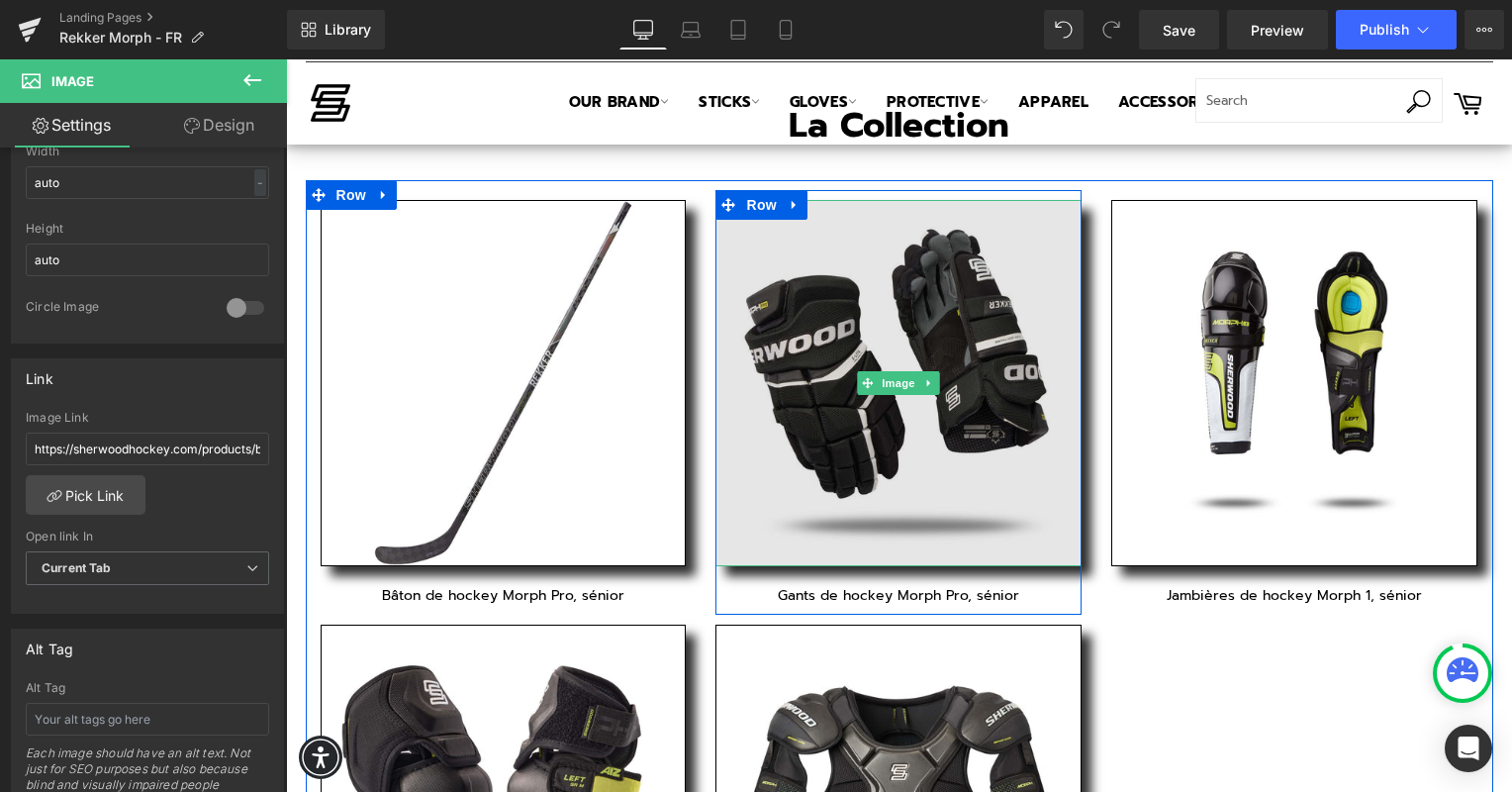 click at bounding box center (898, 383) 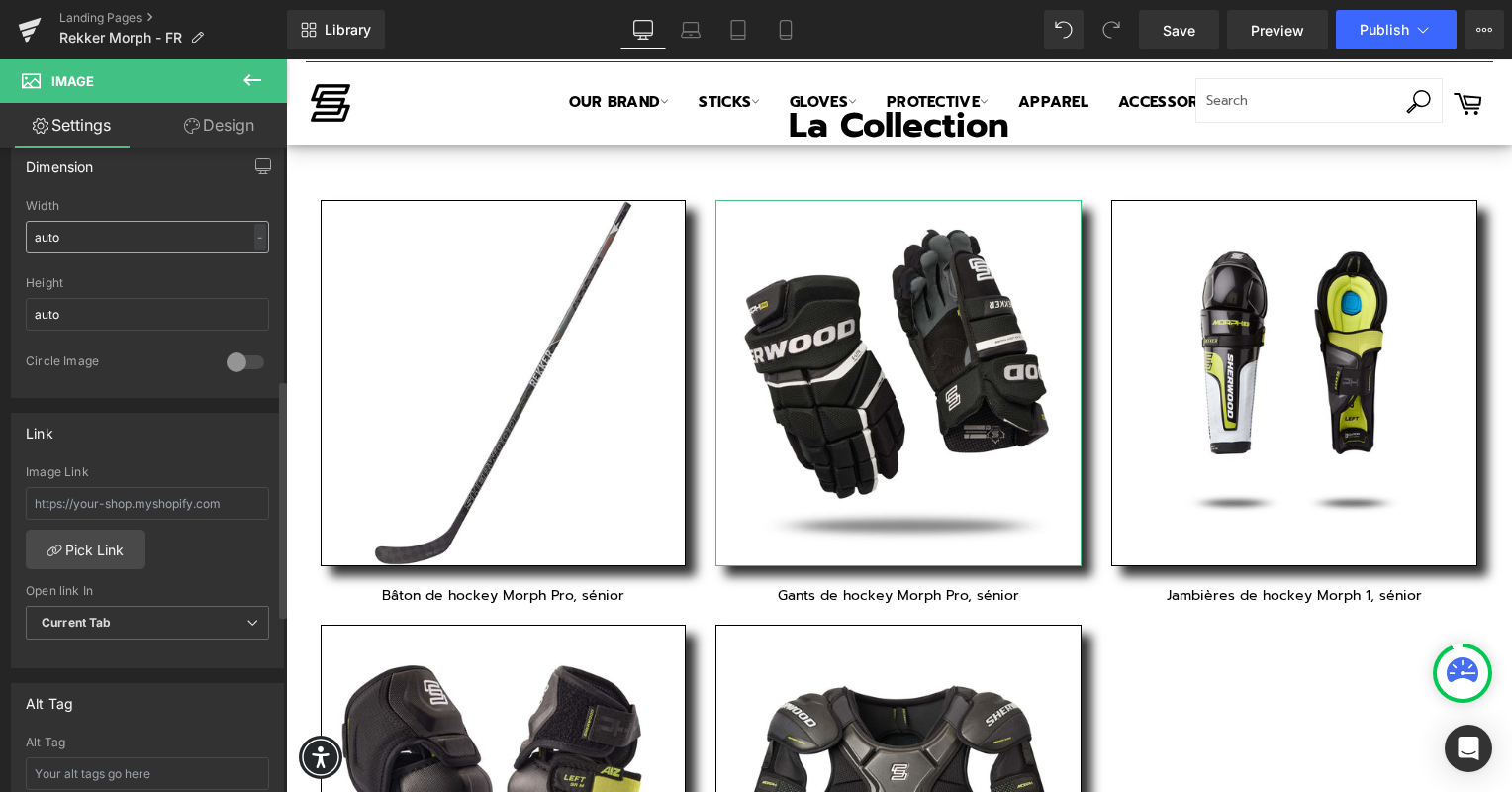 scroll, scrollTop: 628, scrollLeft: 0, axis: vertical 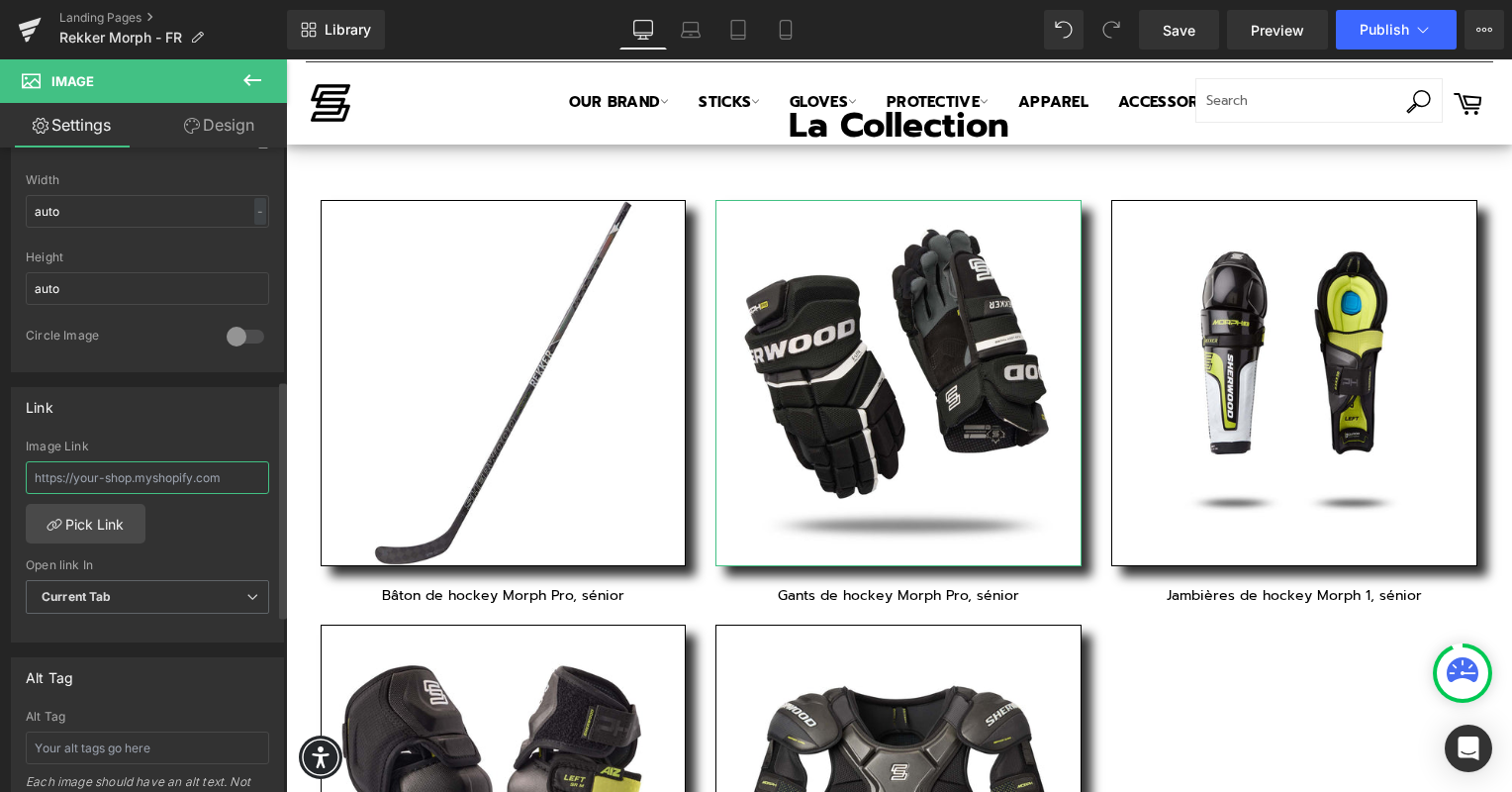 click at bounding box center (147, 477) 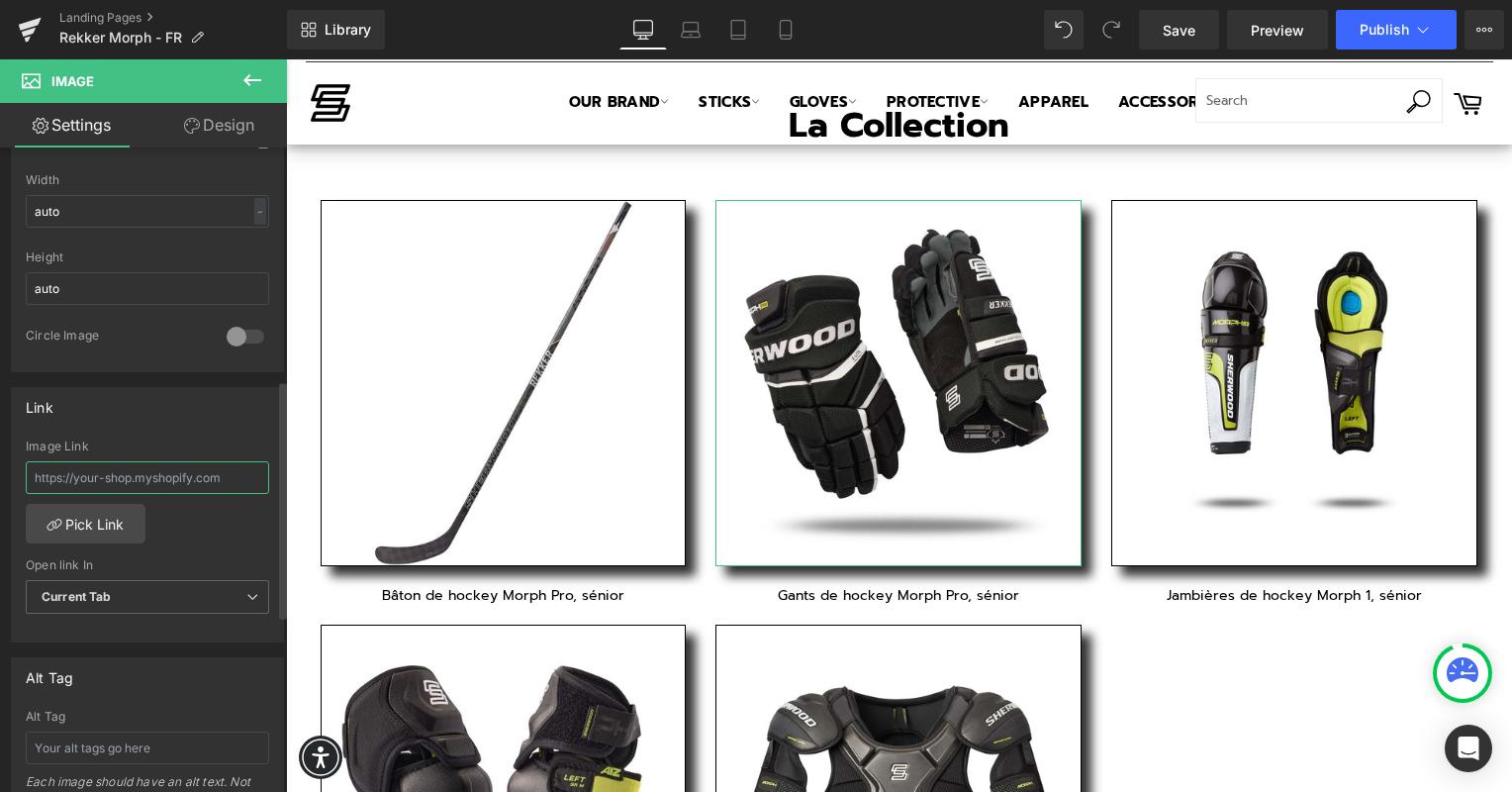 paste on "https://sherwoodhockey.com/products/gants-de-hockey-sherwood-rekker-morph-pro-senior" 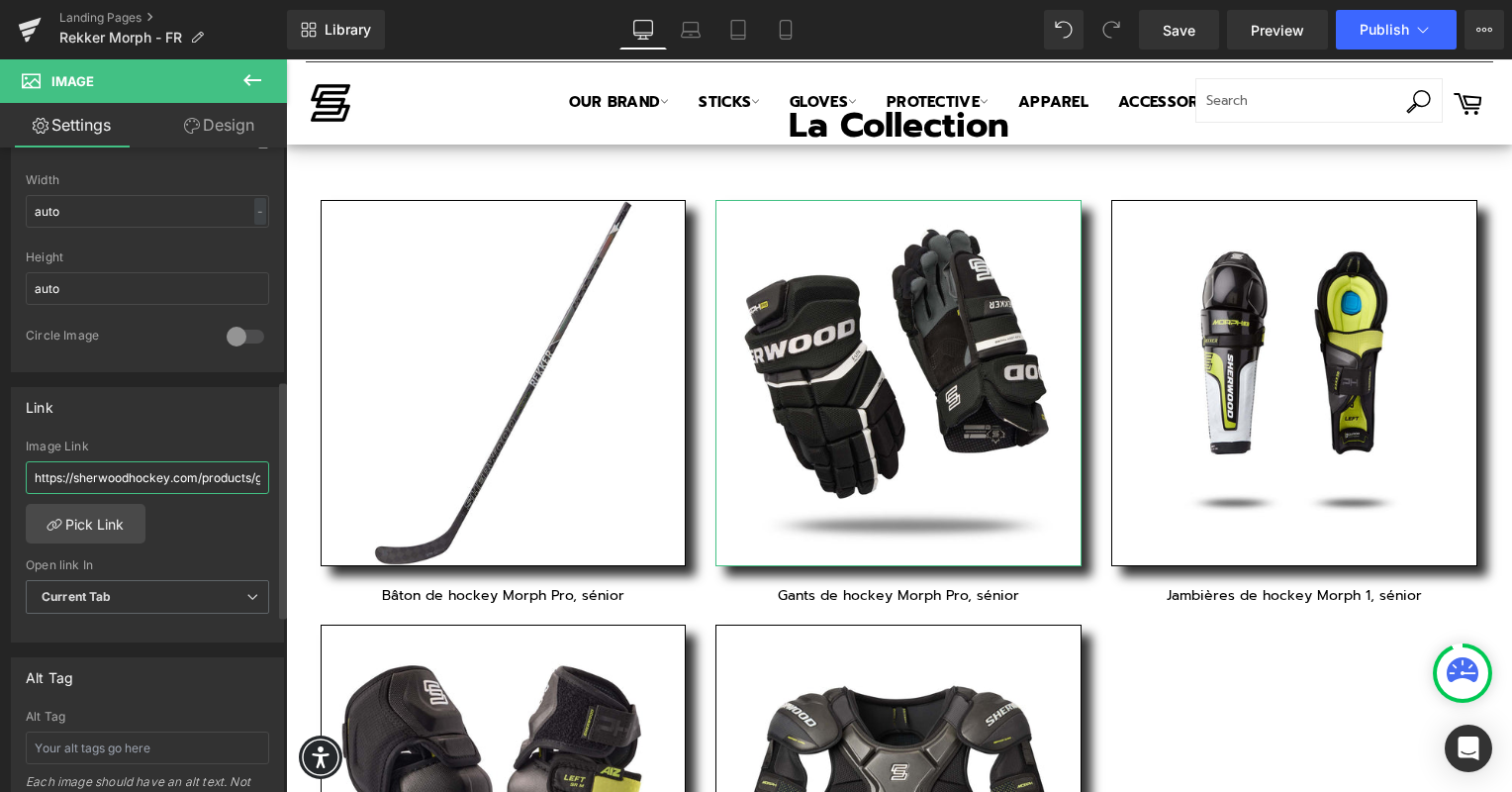 scroll, scrollTop: 0, scrollLeft: 309, axis: horizontal 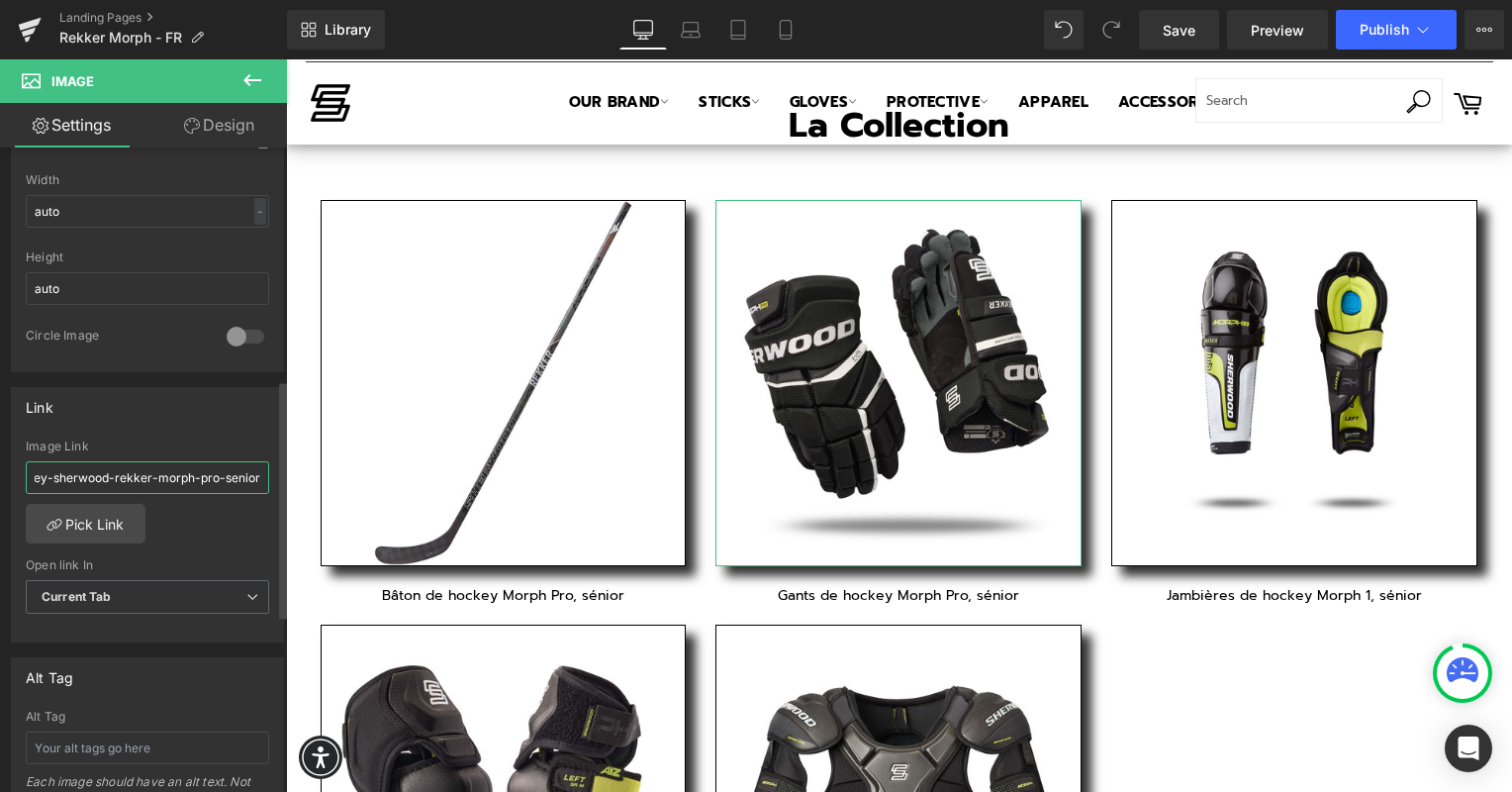 type on "https://sherwoodhockey.com/products/gants-de-hockey-sherwood-rekker-morph-pro-senior" 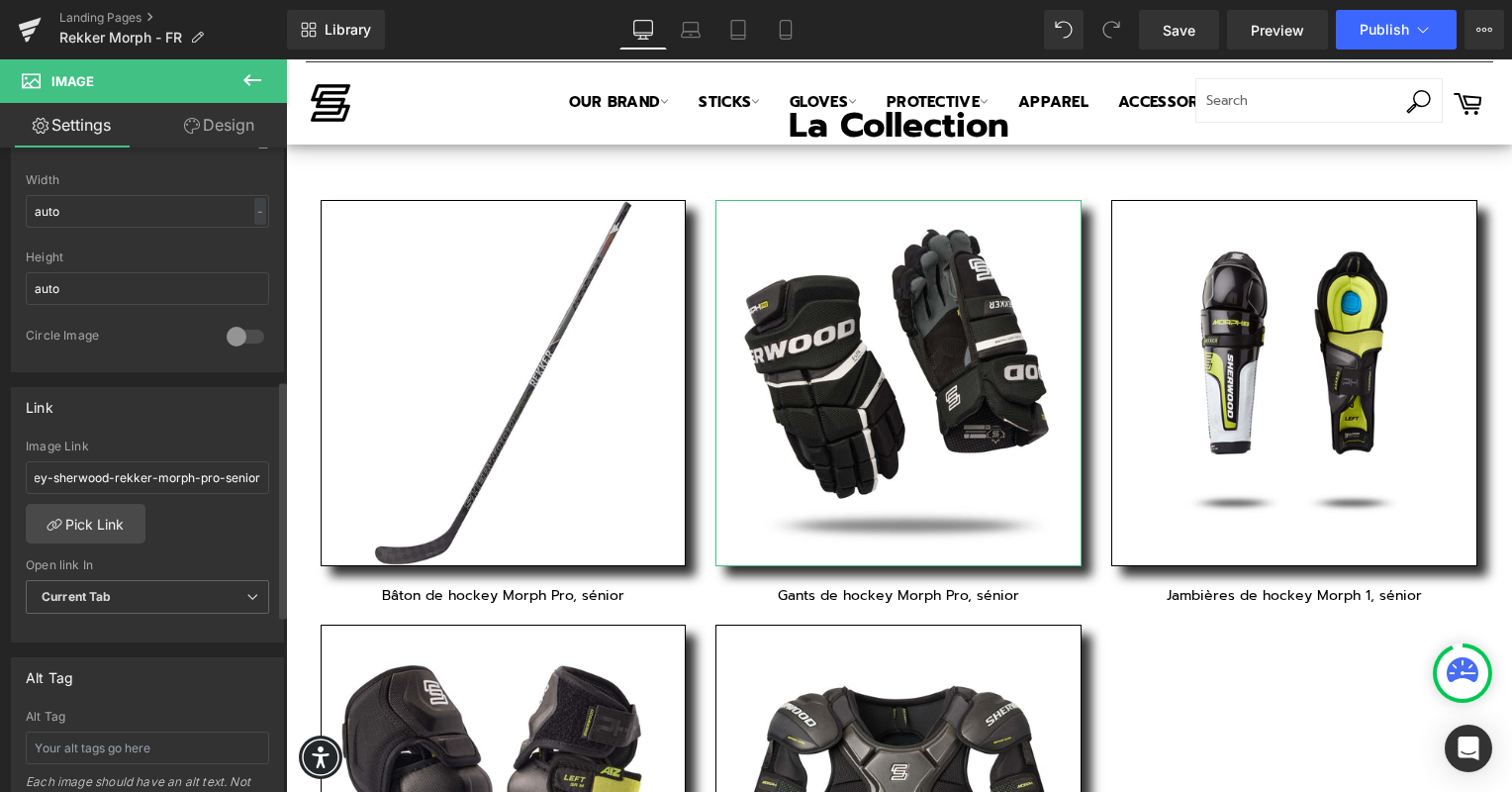 click on "https://sherwoodhockey.com/products/gants-de-hockey-sherwood-rekker-morph-pro-senior Image Link https://sherwoodhockey.com/products/gants-de-hockey-sherwood-rekker-morph-pro-senior  Pick Link Current Tab New Tab Open link In
Current Tab
Current Tab New Tab" at bounding box center (147, 541) 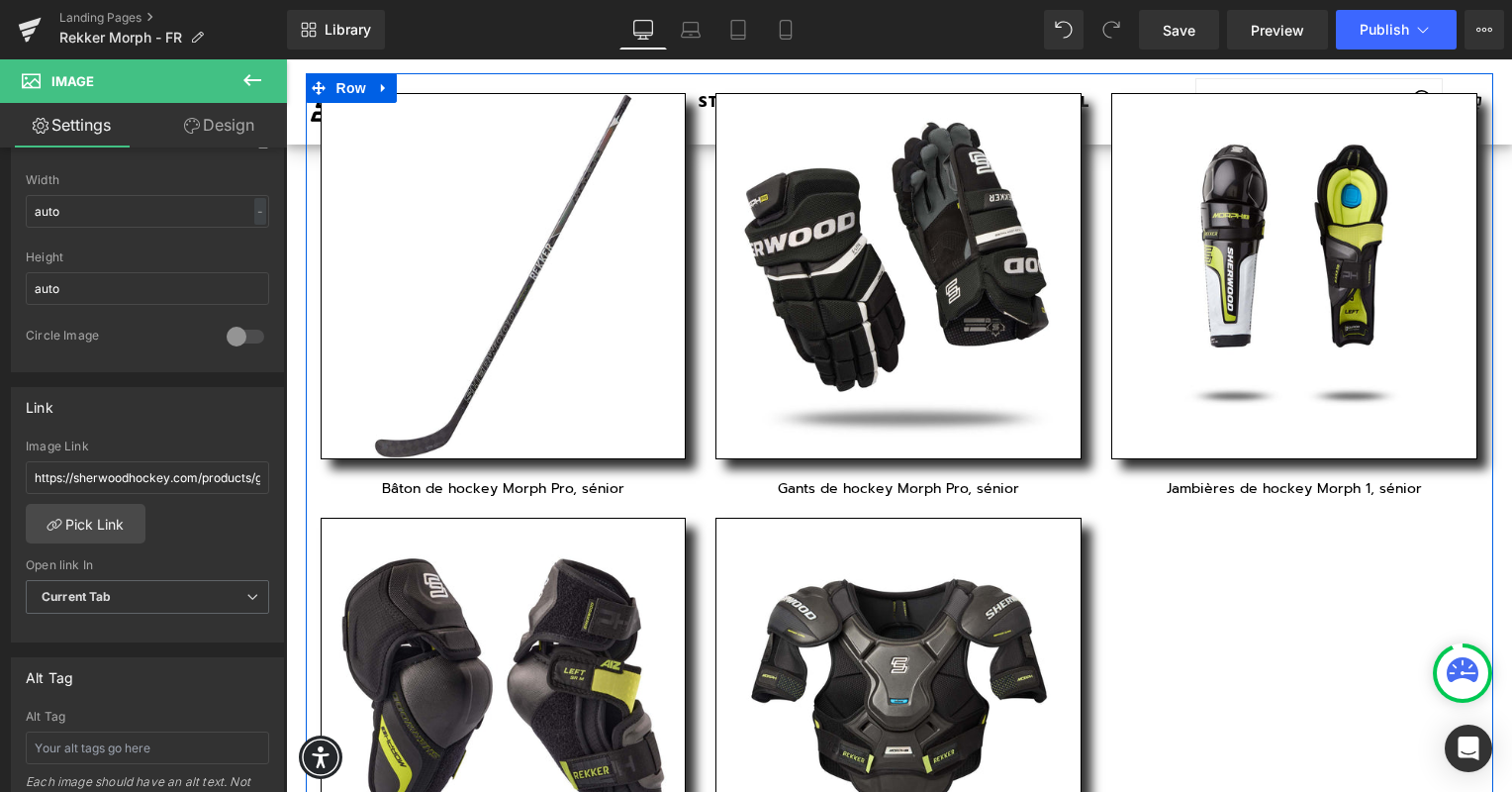 scroll, scrollTop: 1259, scrollLeft: 0, axis: vertical 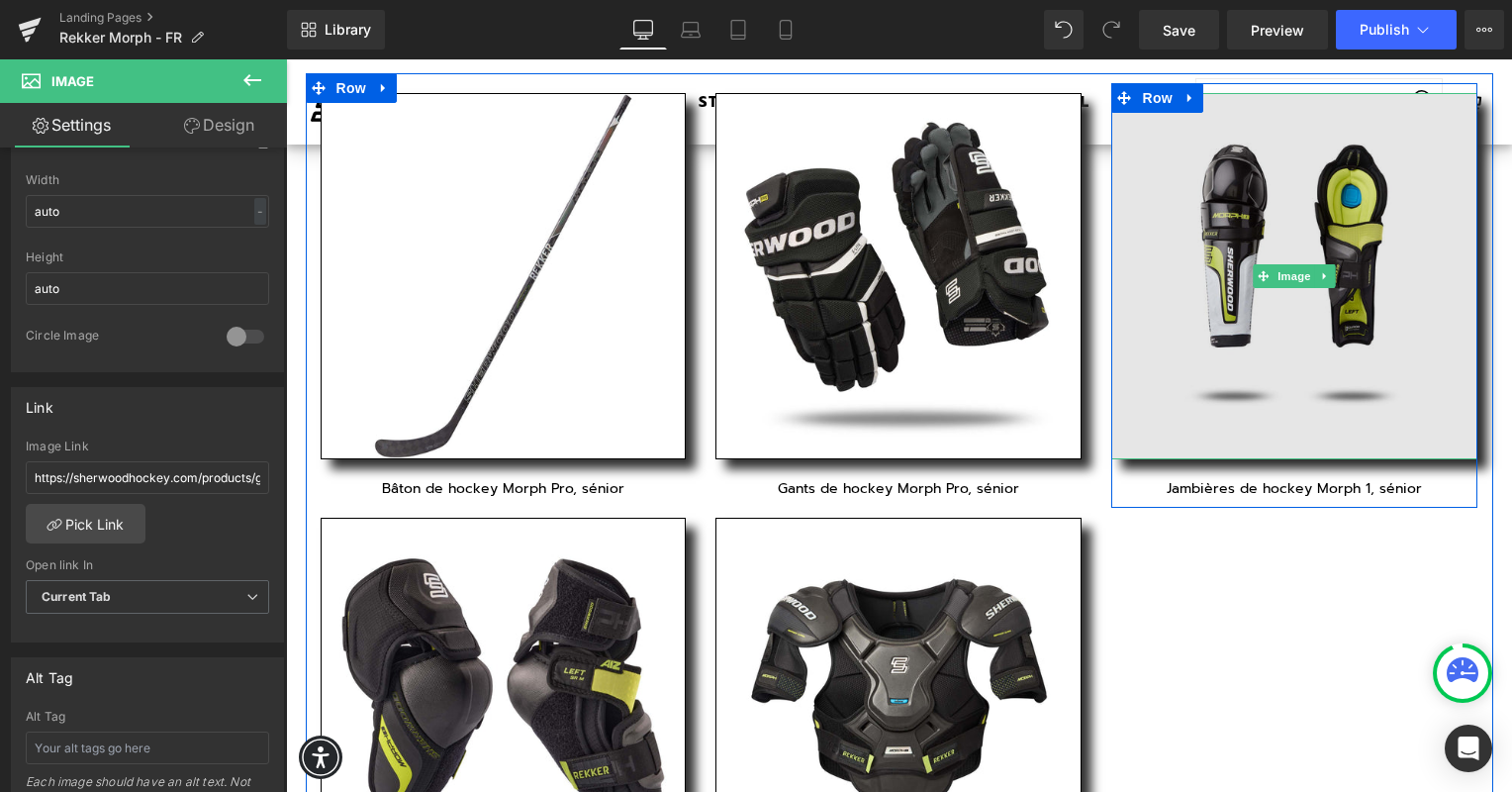 click at bounding box center [1294, 276] 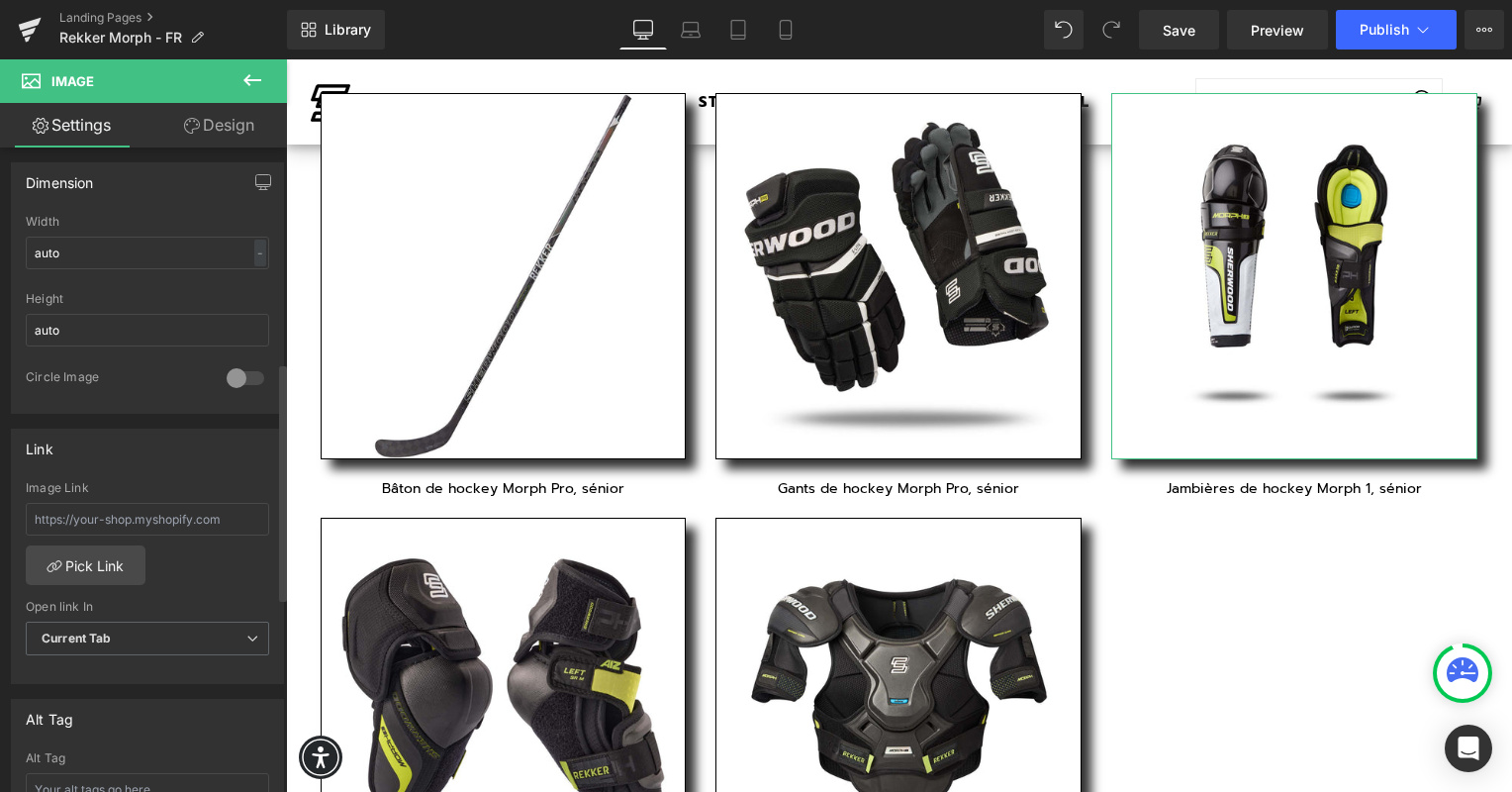 scroll, scrollTop: 588, scrollLeft: 0, axis: vertical 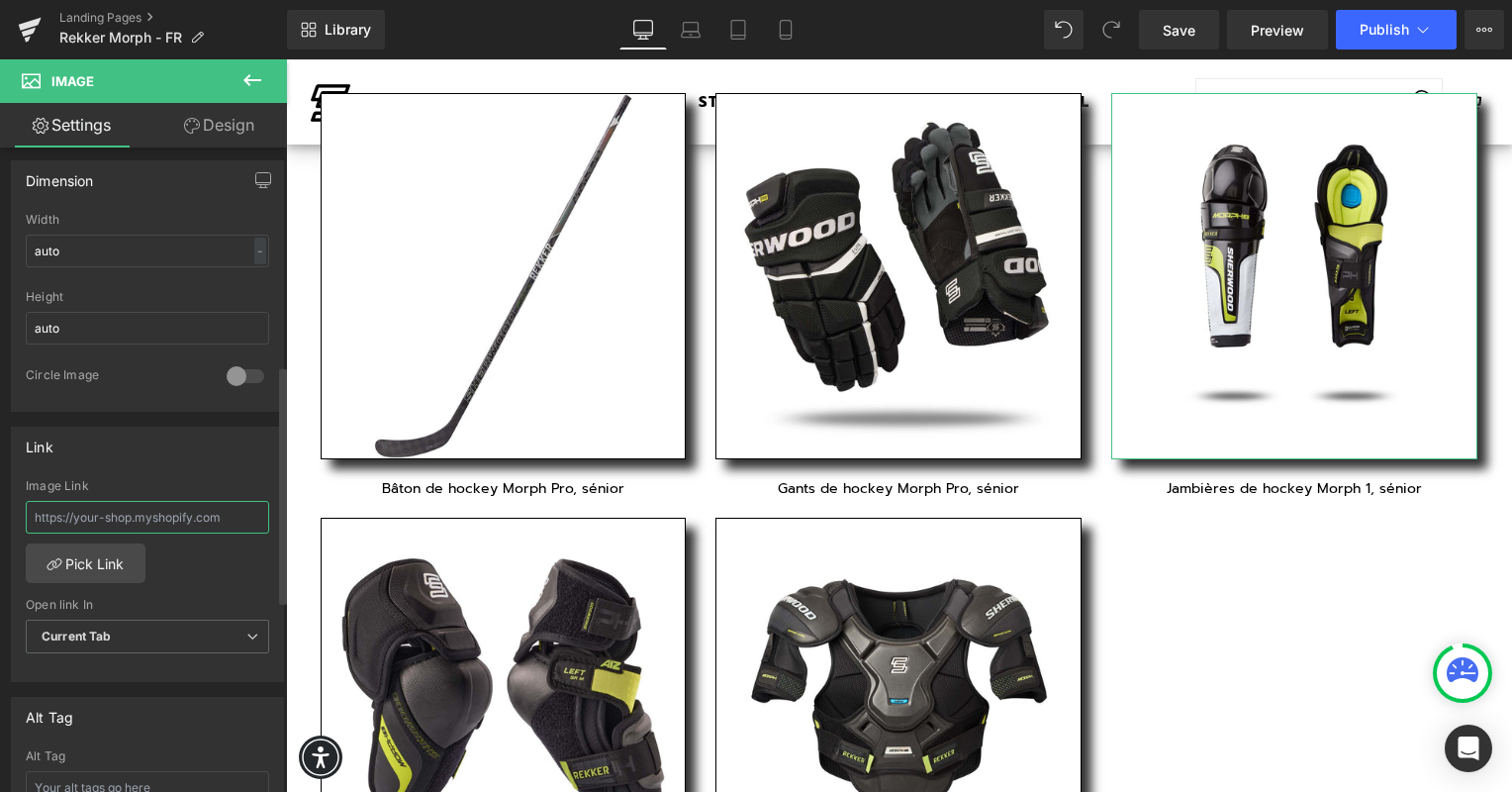 click at bounding box center (147, 517) 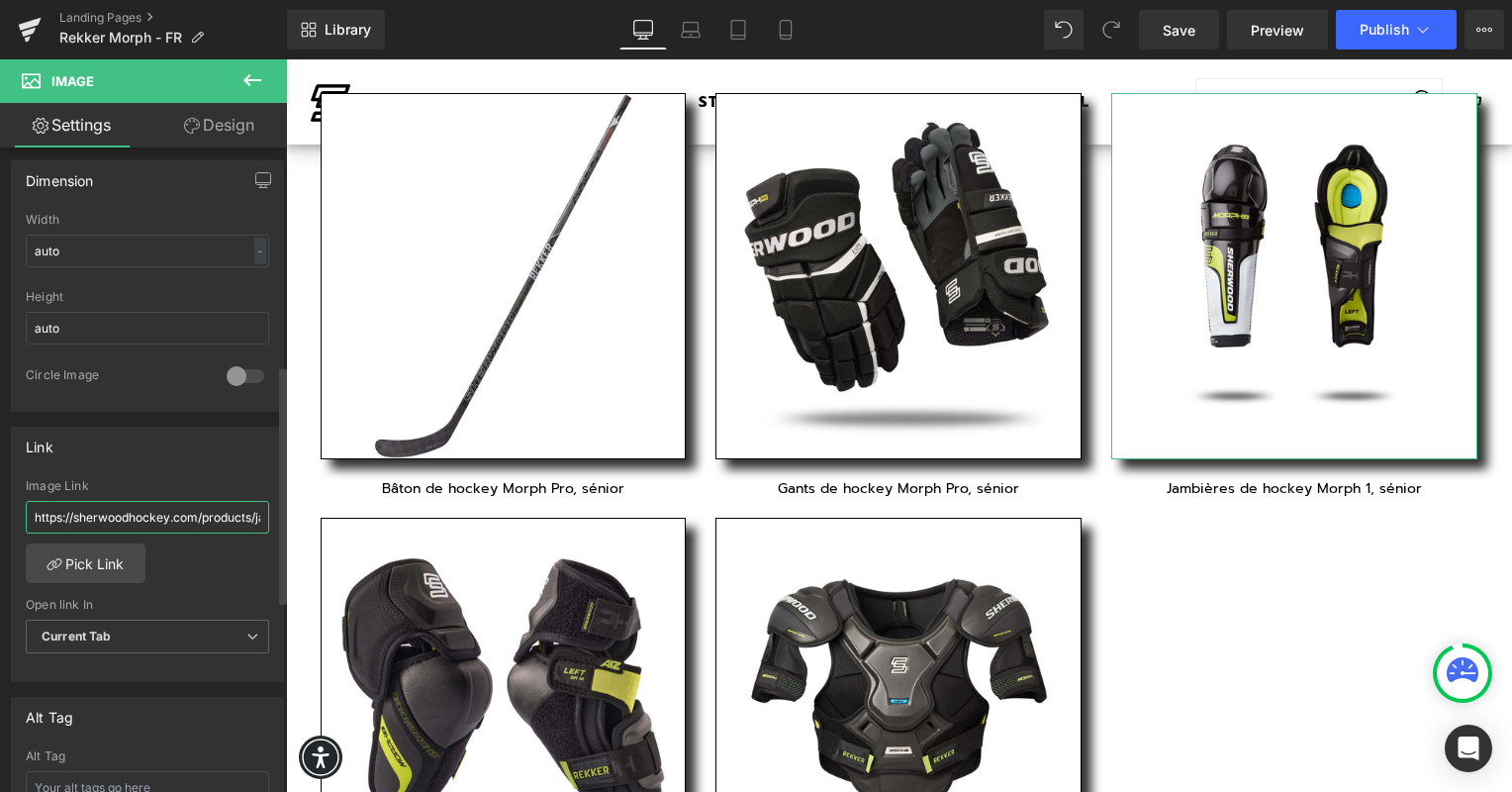 scroll, scrollTop: 0, scrollLeft: 253, axis: horizontal 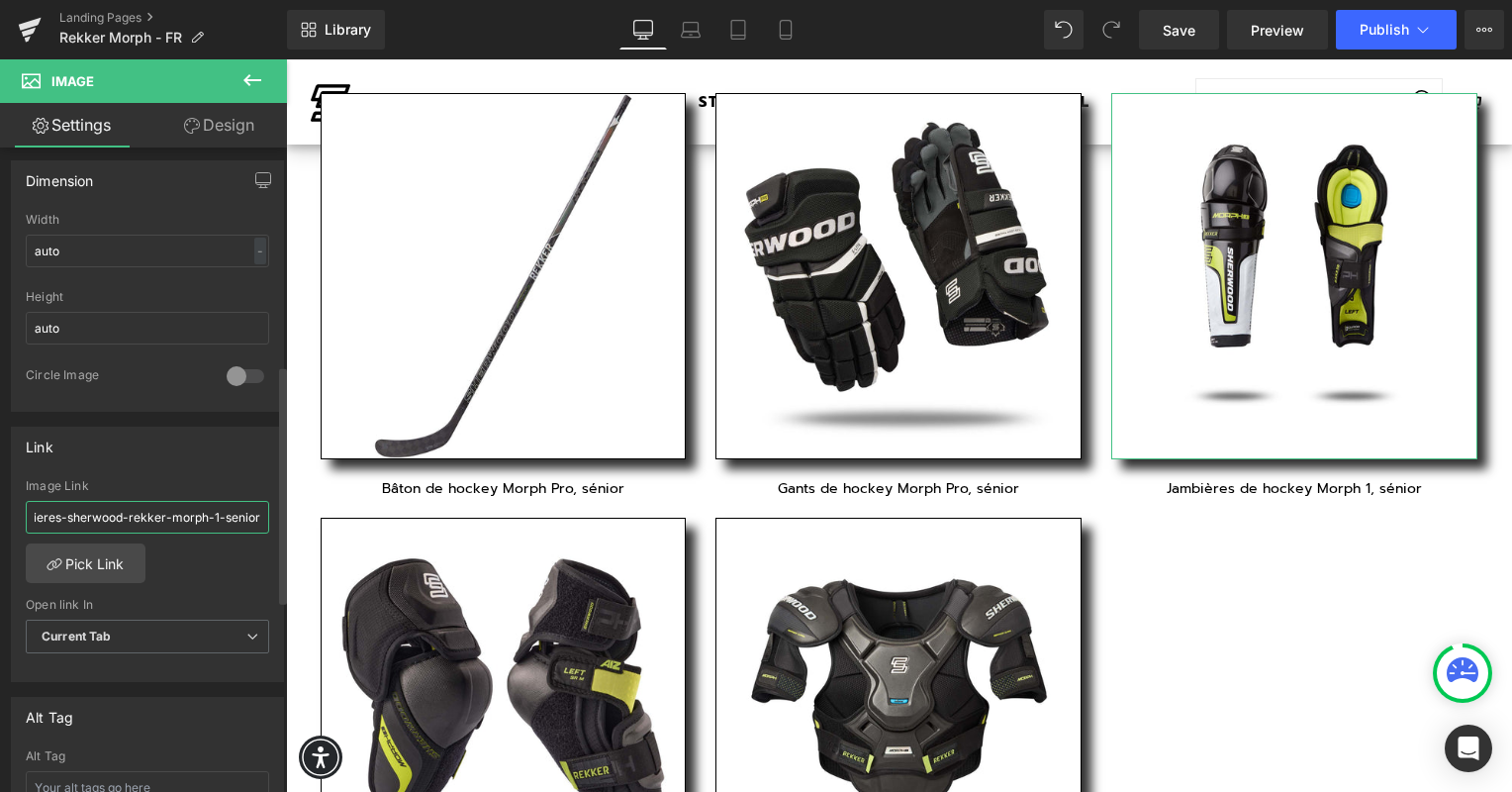 type on "https://sherwoodhockey.com/products/jambieres-sherwood-rekker-morph-1-senior" 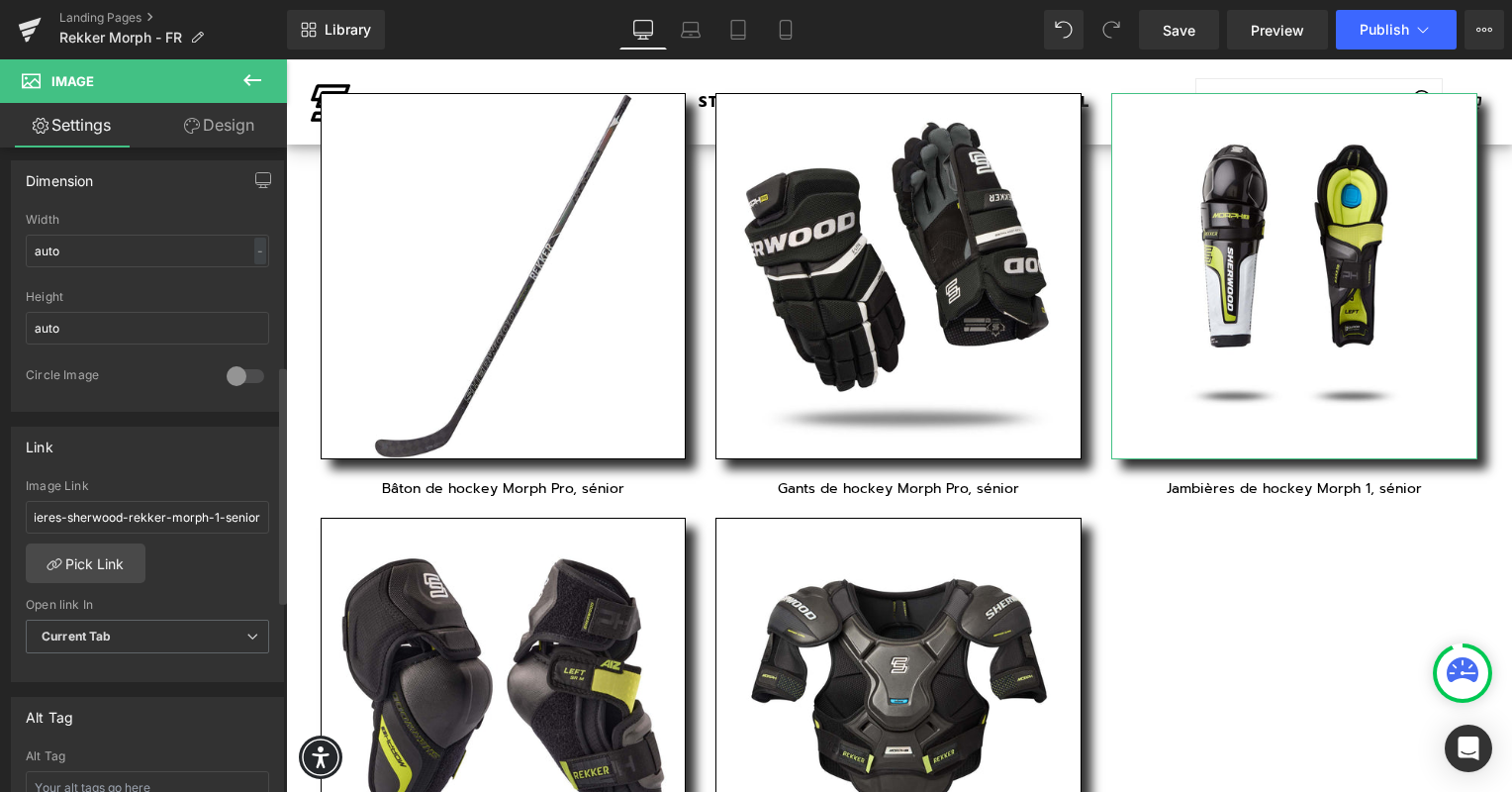 scroll, scrollTop: 0, scrollLeft: 0, axis: both 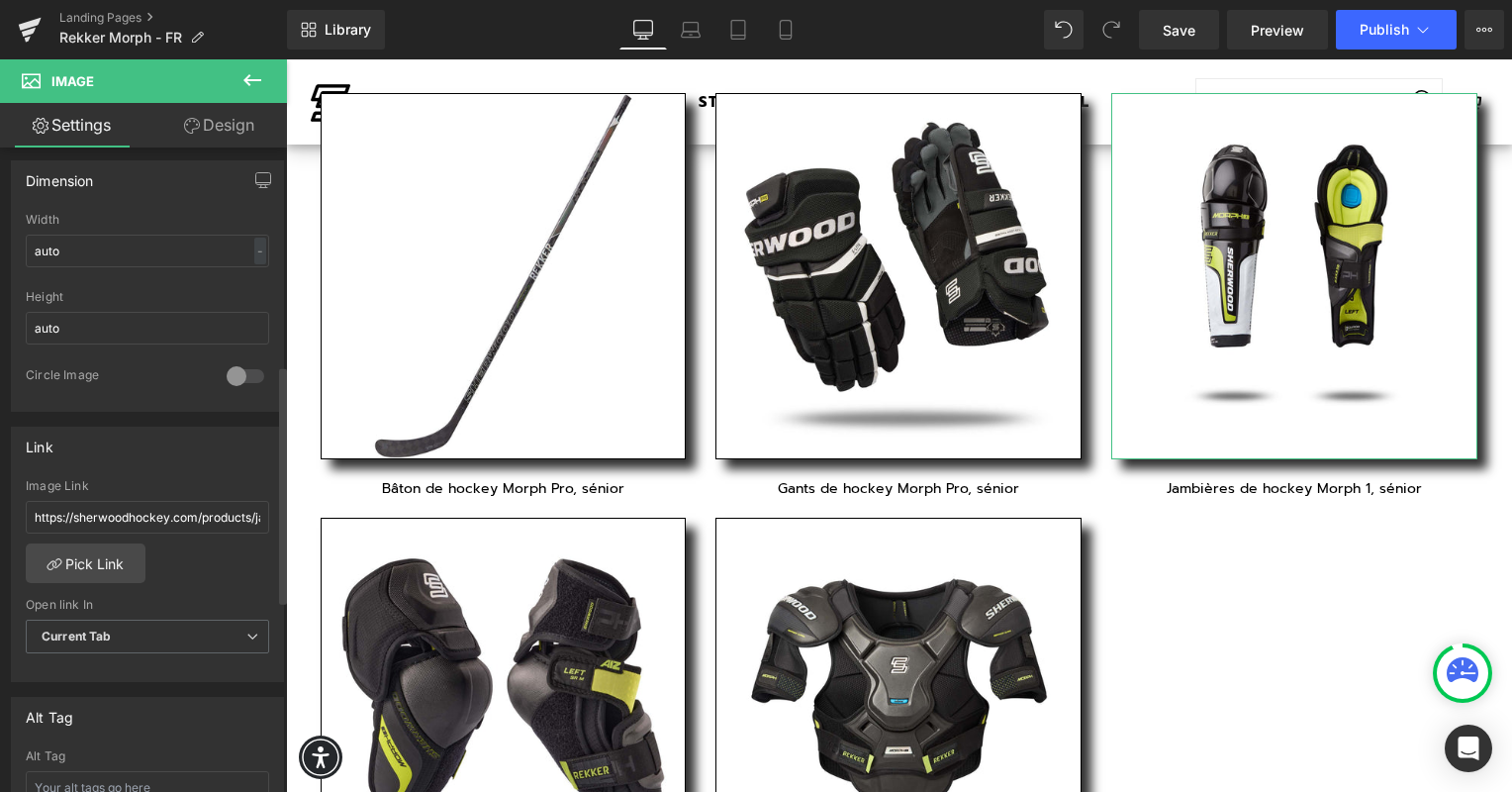 click on "https://sherwoodhockey.com/products/jambieres-sherwood-rekker-morph-1-senior Image Link https://sherwoodhockey.com/products/jambieres-sherwood-rekker-morph-1-senior  Pick Link Current Tab New Tab Open link In
Current Tab
Current Tab New Tab" at bounding box center [147, 580] 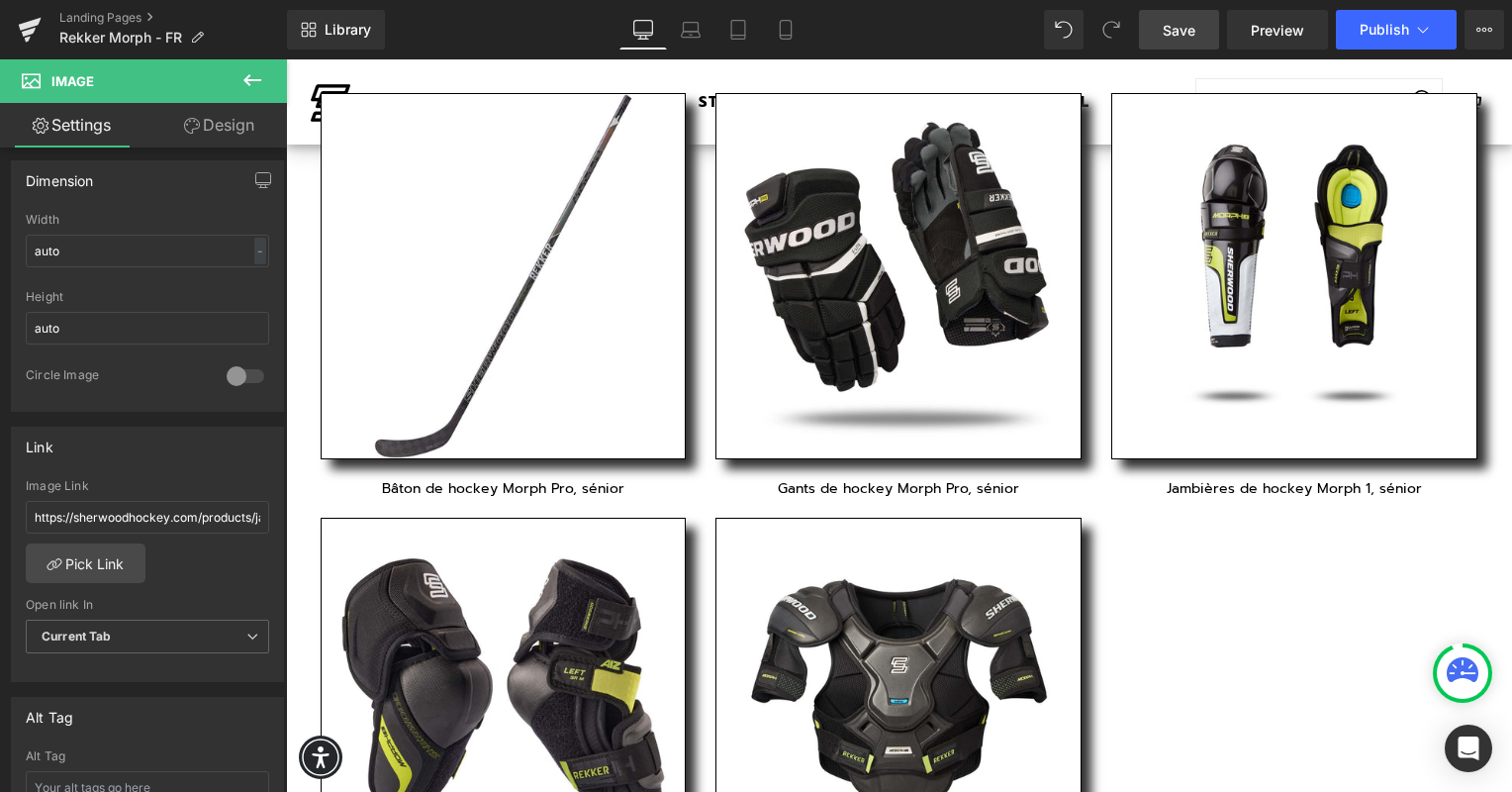 click on "Save" at bounding box center (1179, 30) 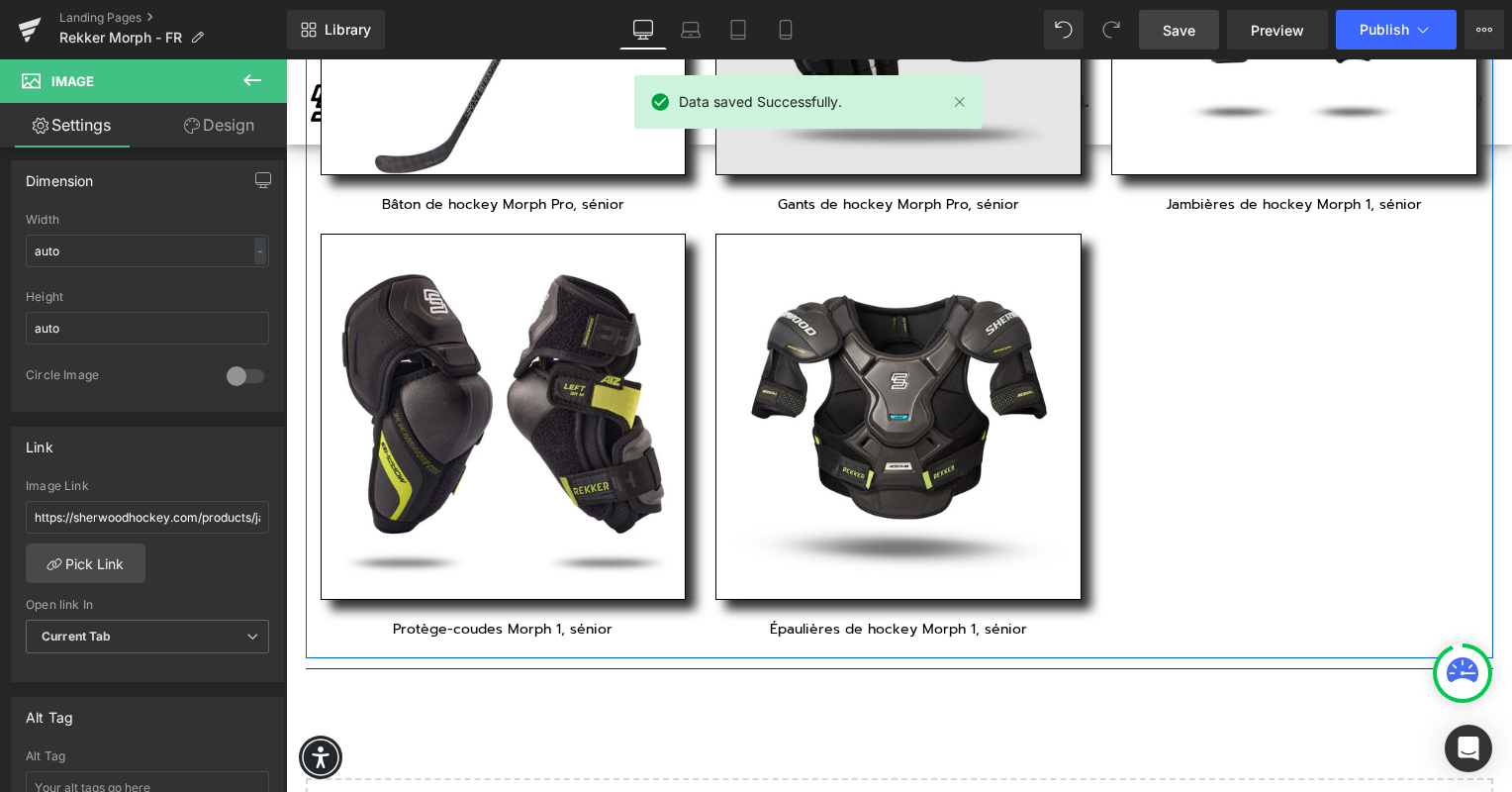 scroll, scrollTop: 1548, scrollLeft: 0, axis: vertical 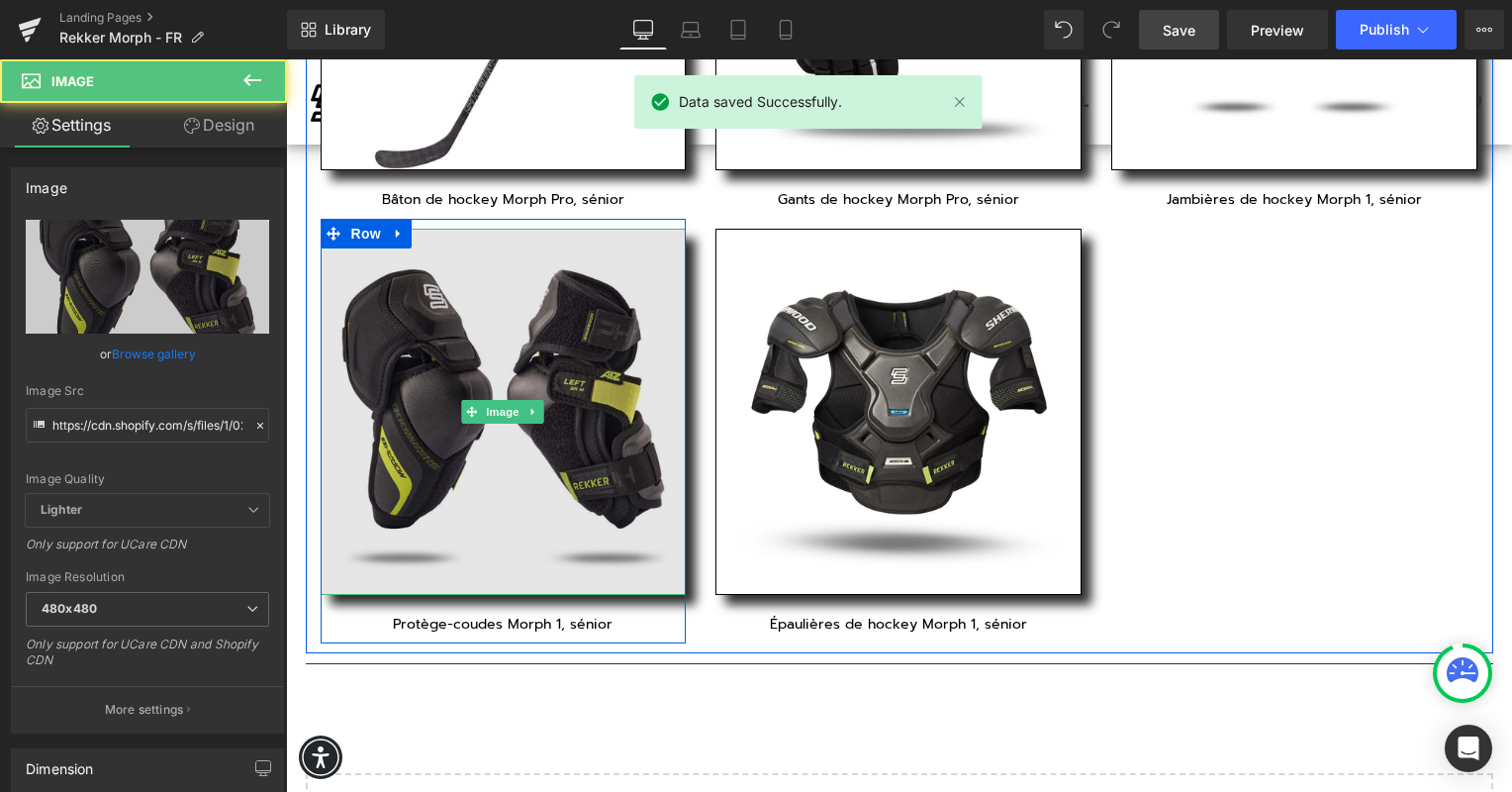 click at bounding box center [504, 412] 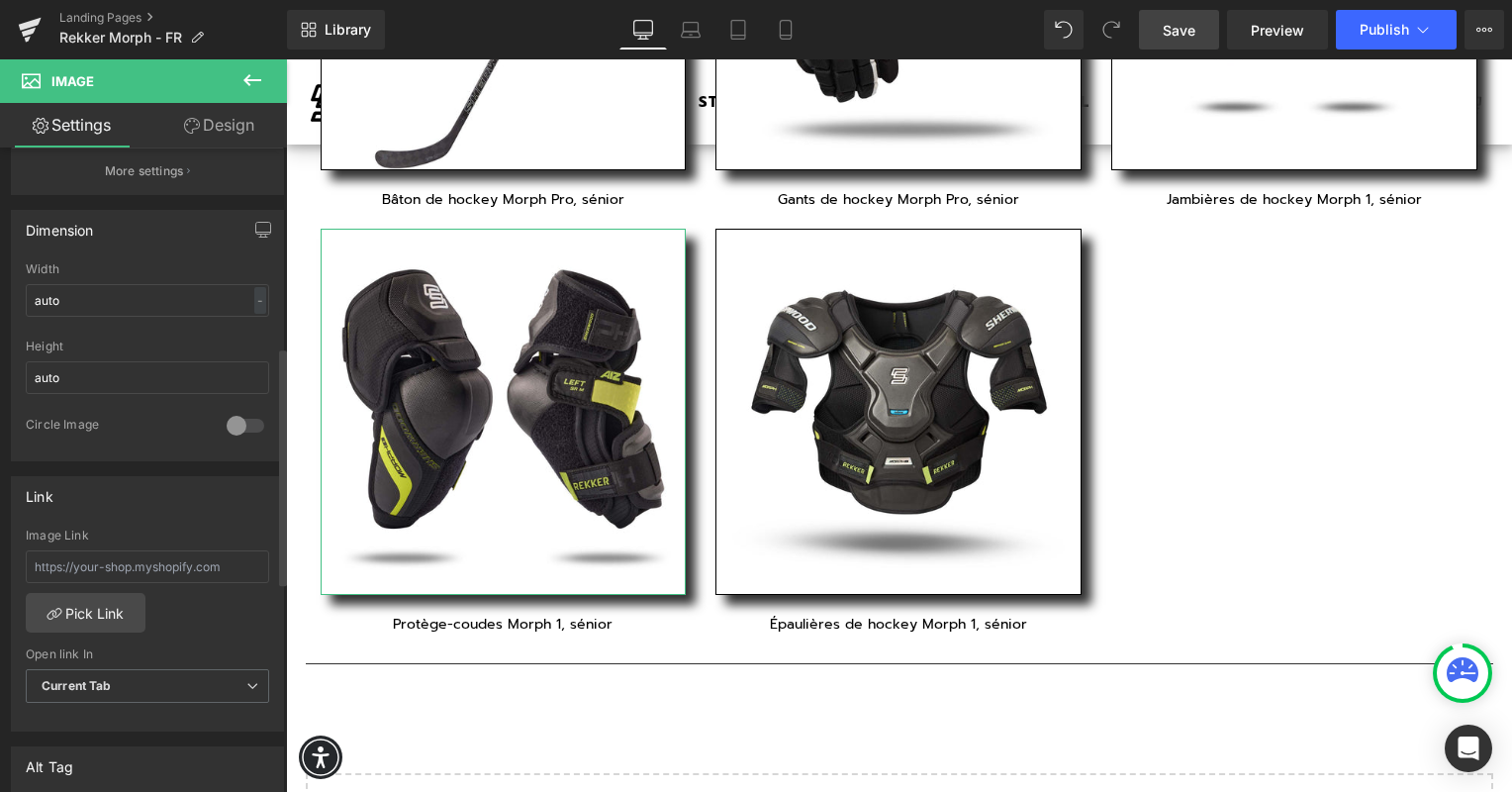 scroll, scrollTop: 539, scrollLeft: 0, axis: vertical 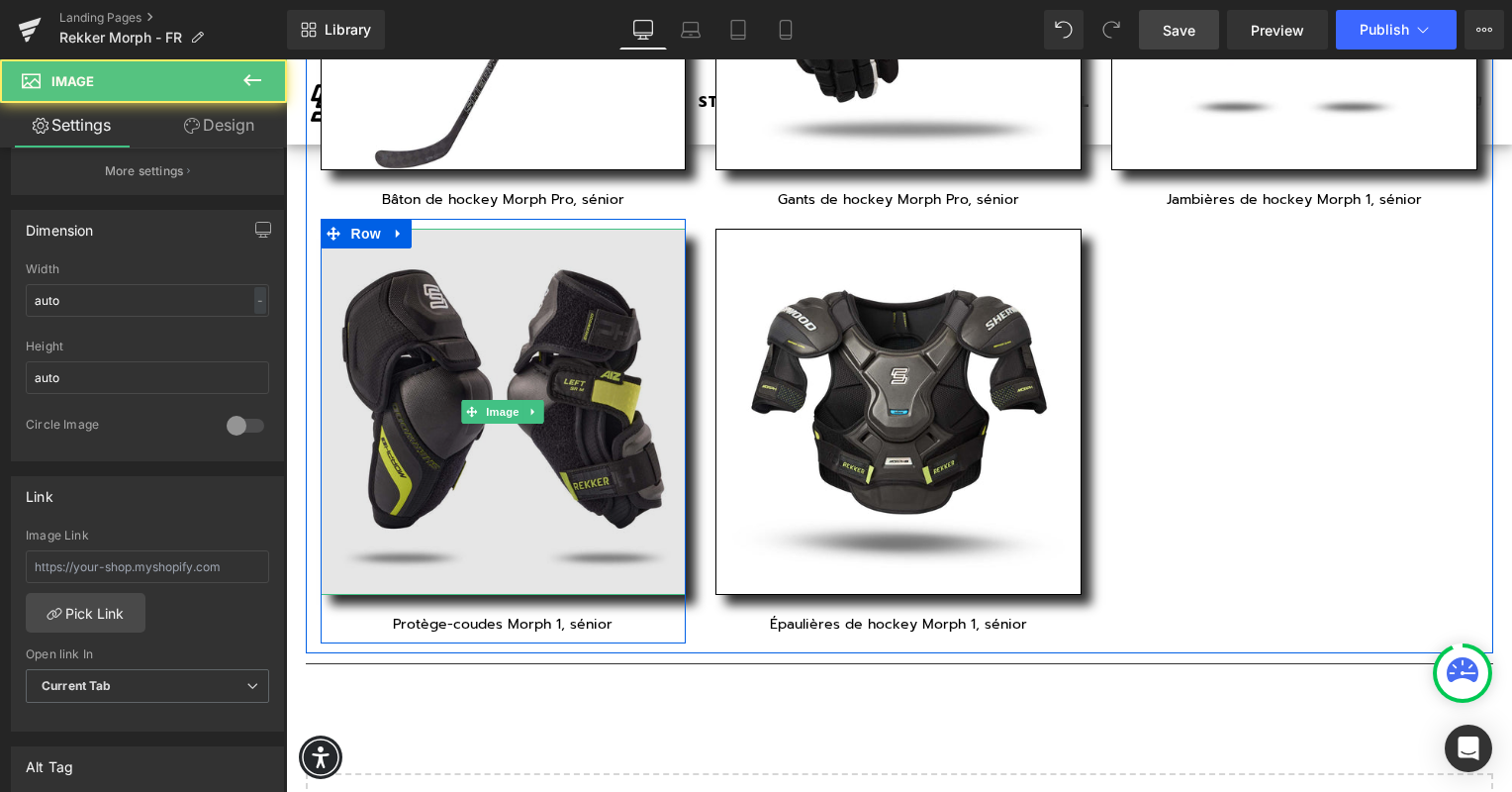 click at bounding box center (504, 412) 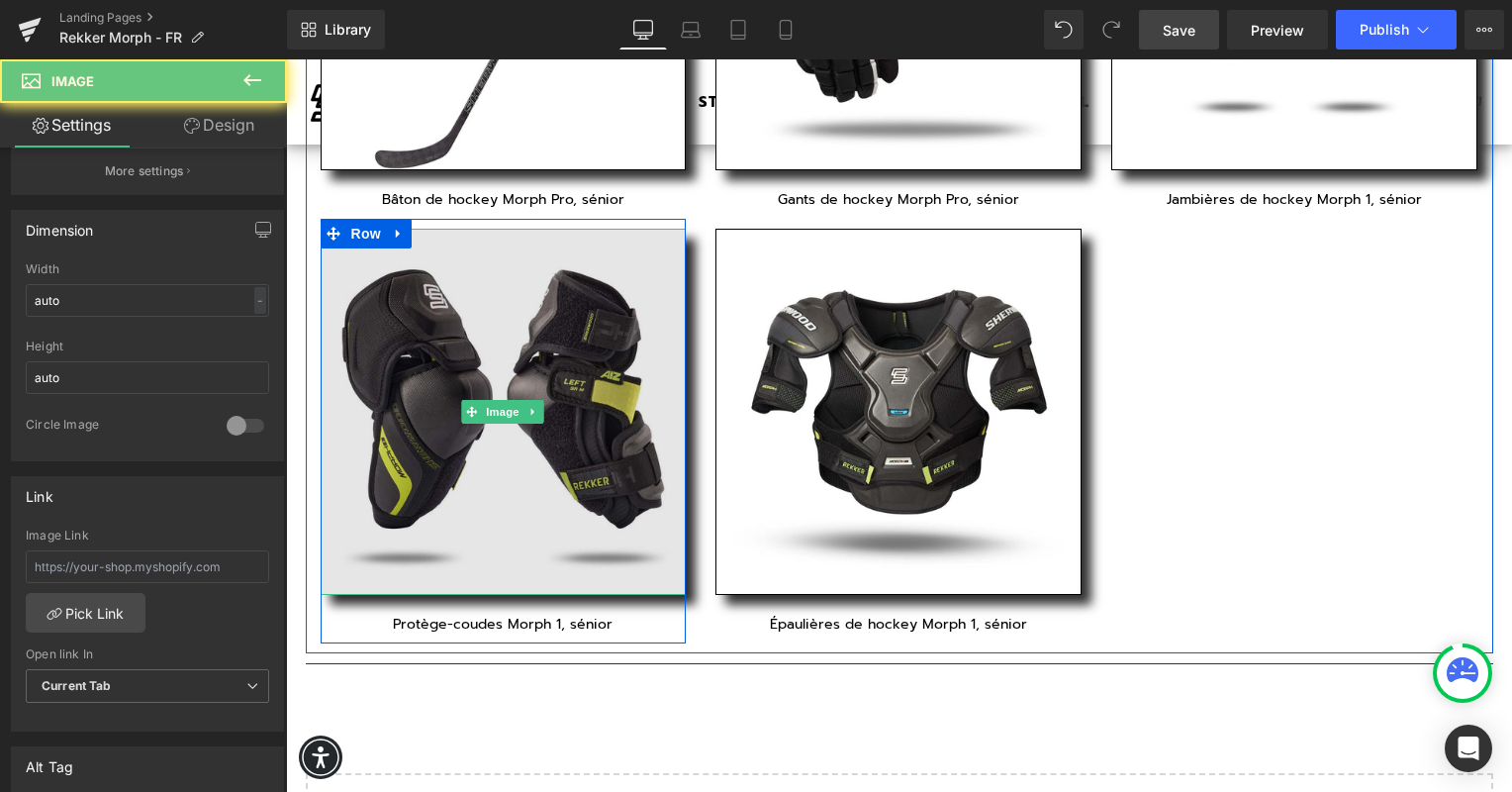 click at bounding box center (504, 412) 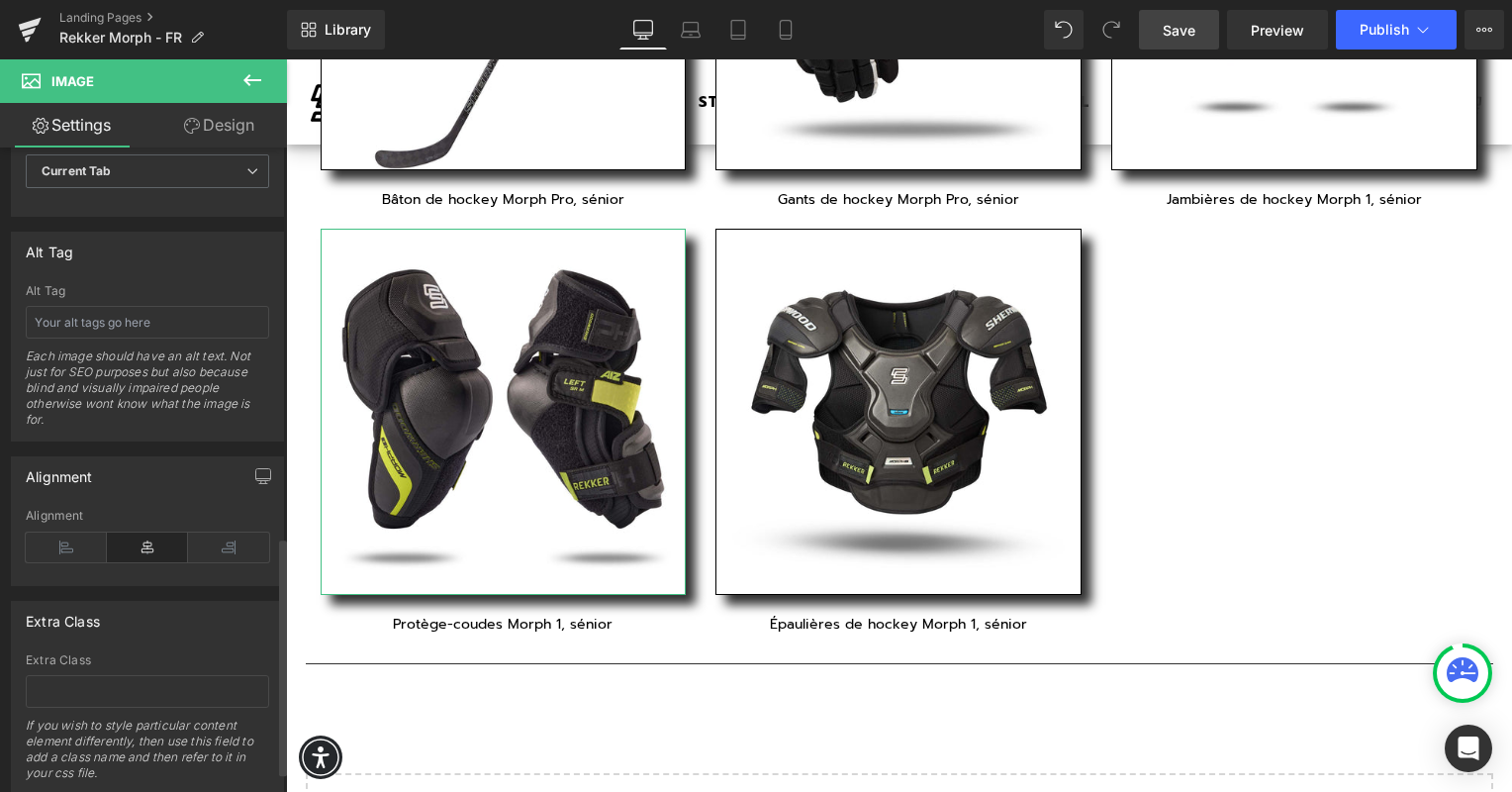 click at bounding box center [147, 547] 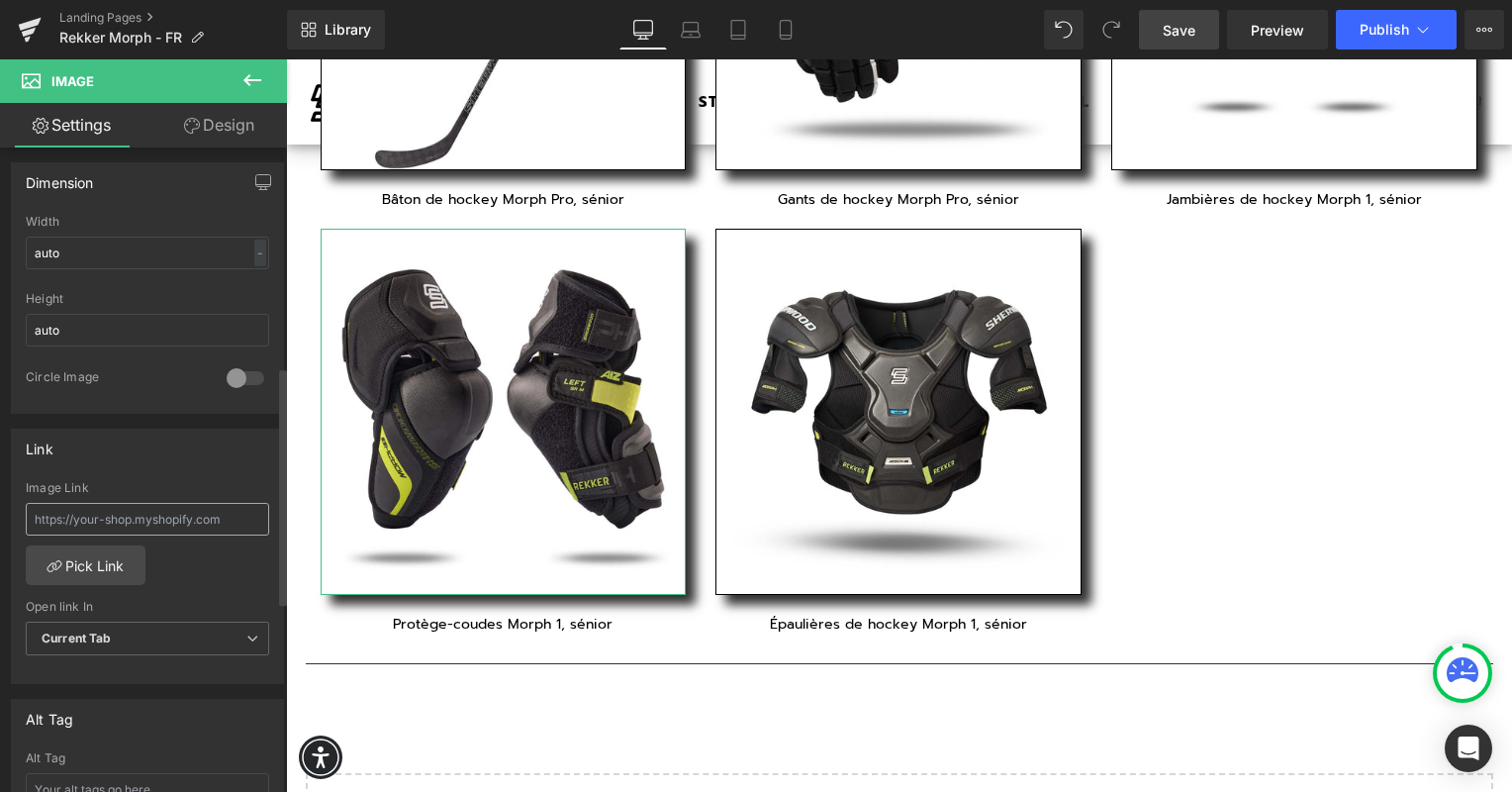scroll, scrollTop: 664, scrollLeft: 0, axis: vertical 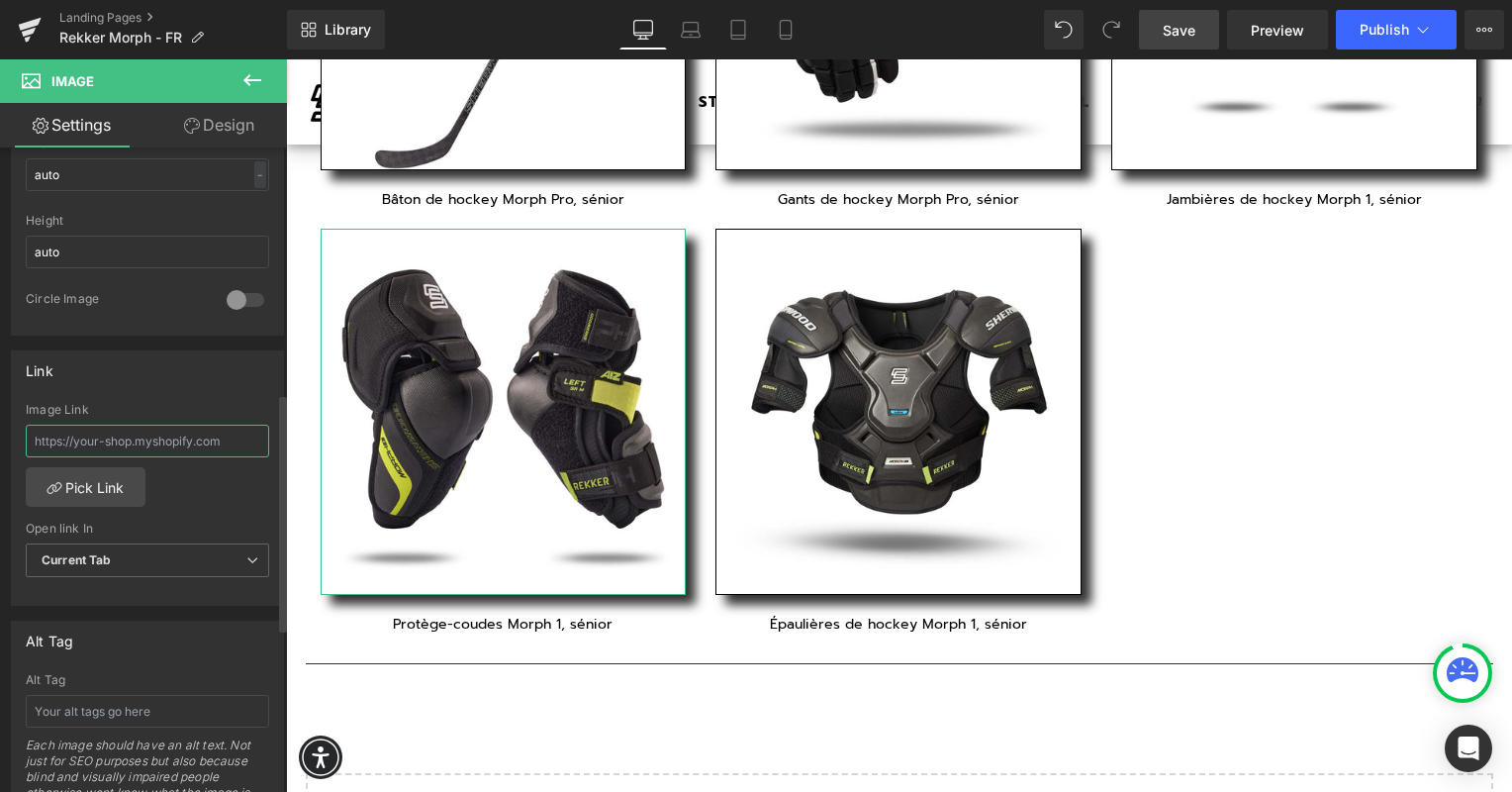 click at bounding box center (147, 441) 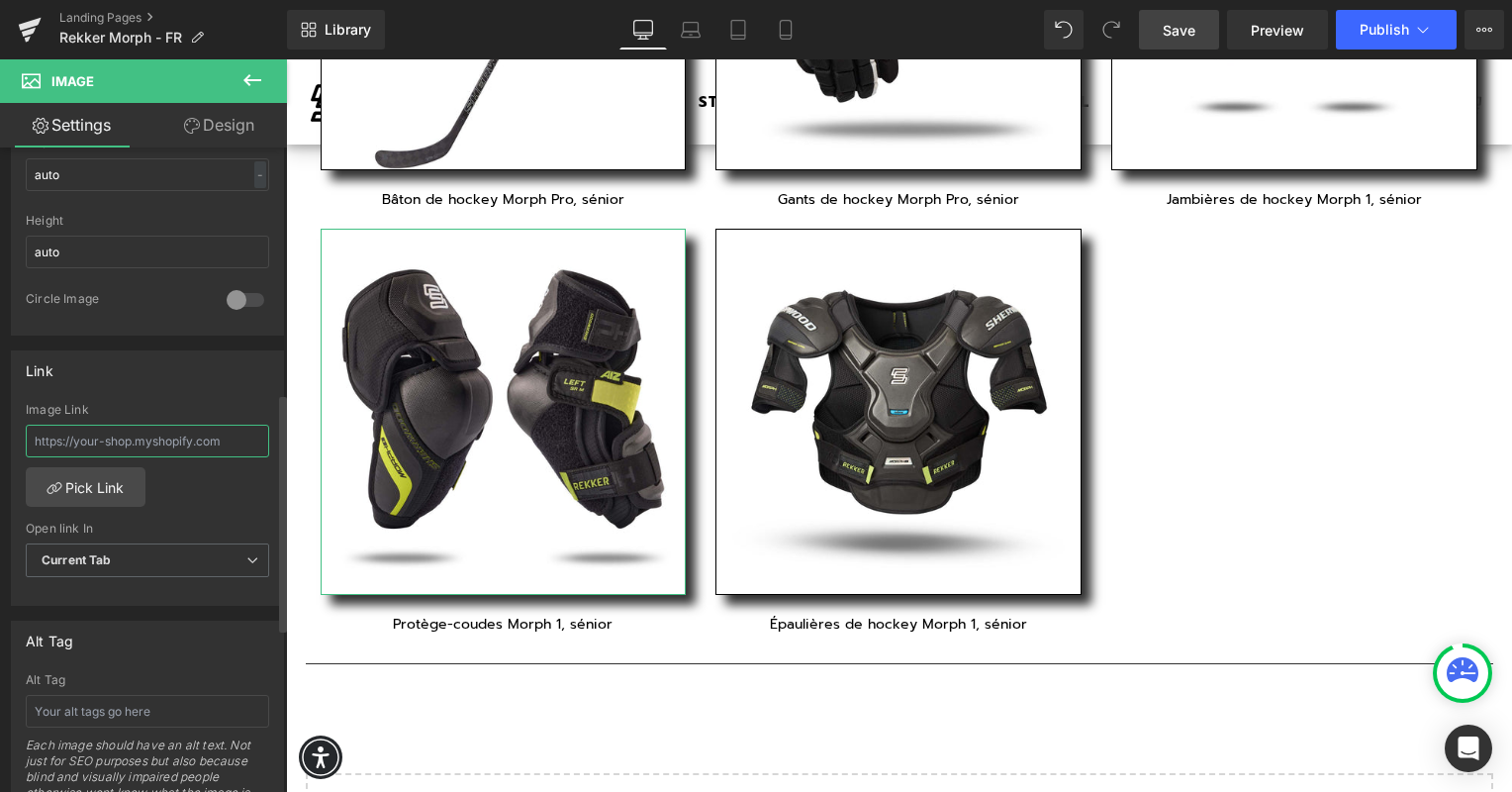 paste on "https://sherwoodhockey.com/products/protege-coudes-sherwood-rekker-morph-1-senior" 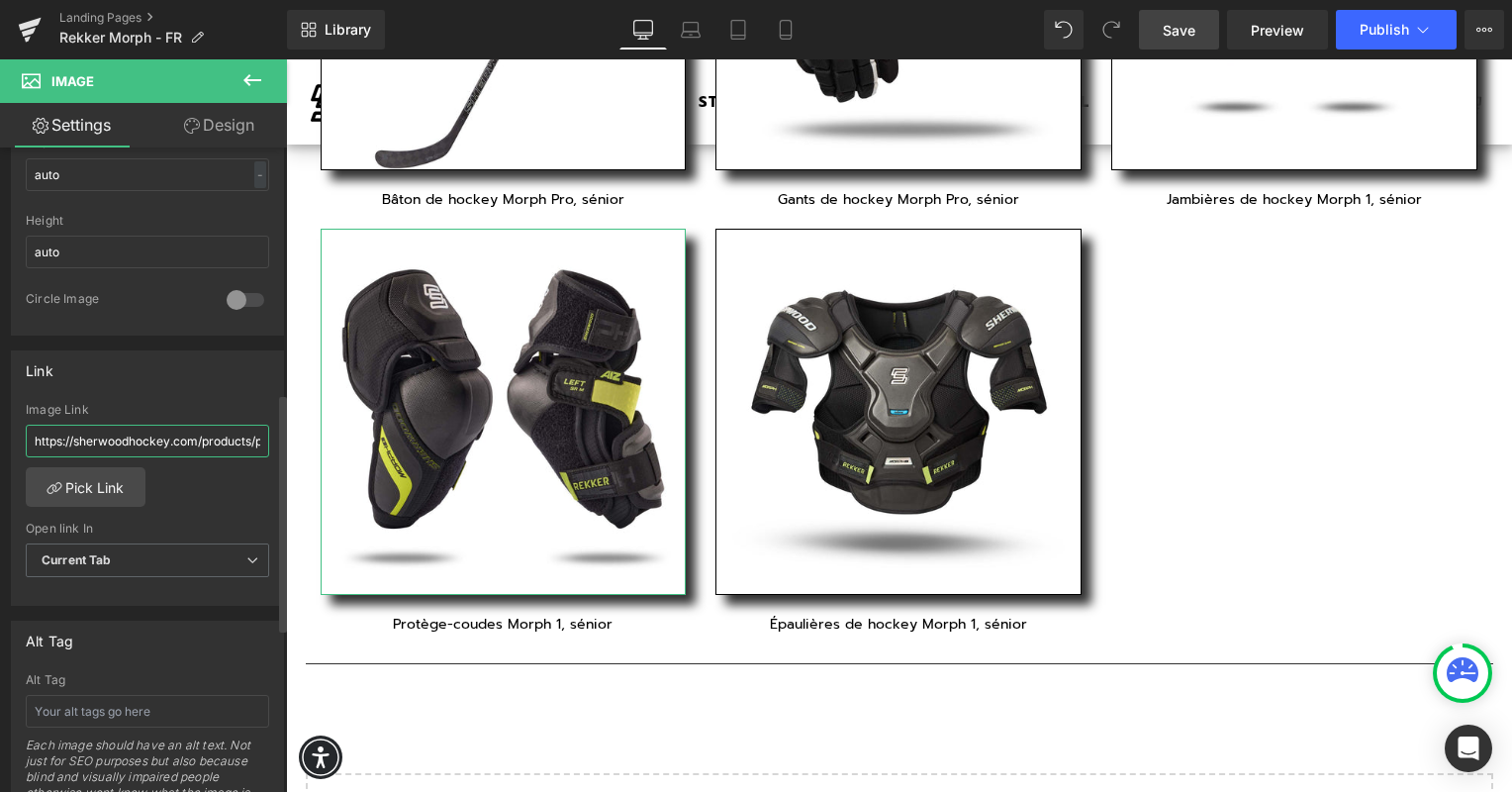 scroll, scrollTop: 0, scrollLeft: 289, axis: horizontal 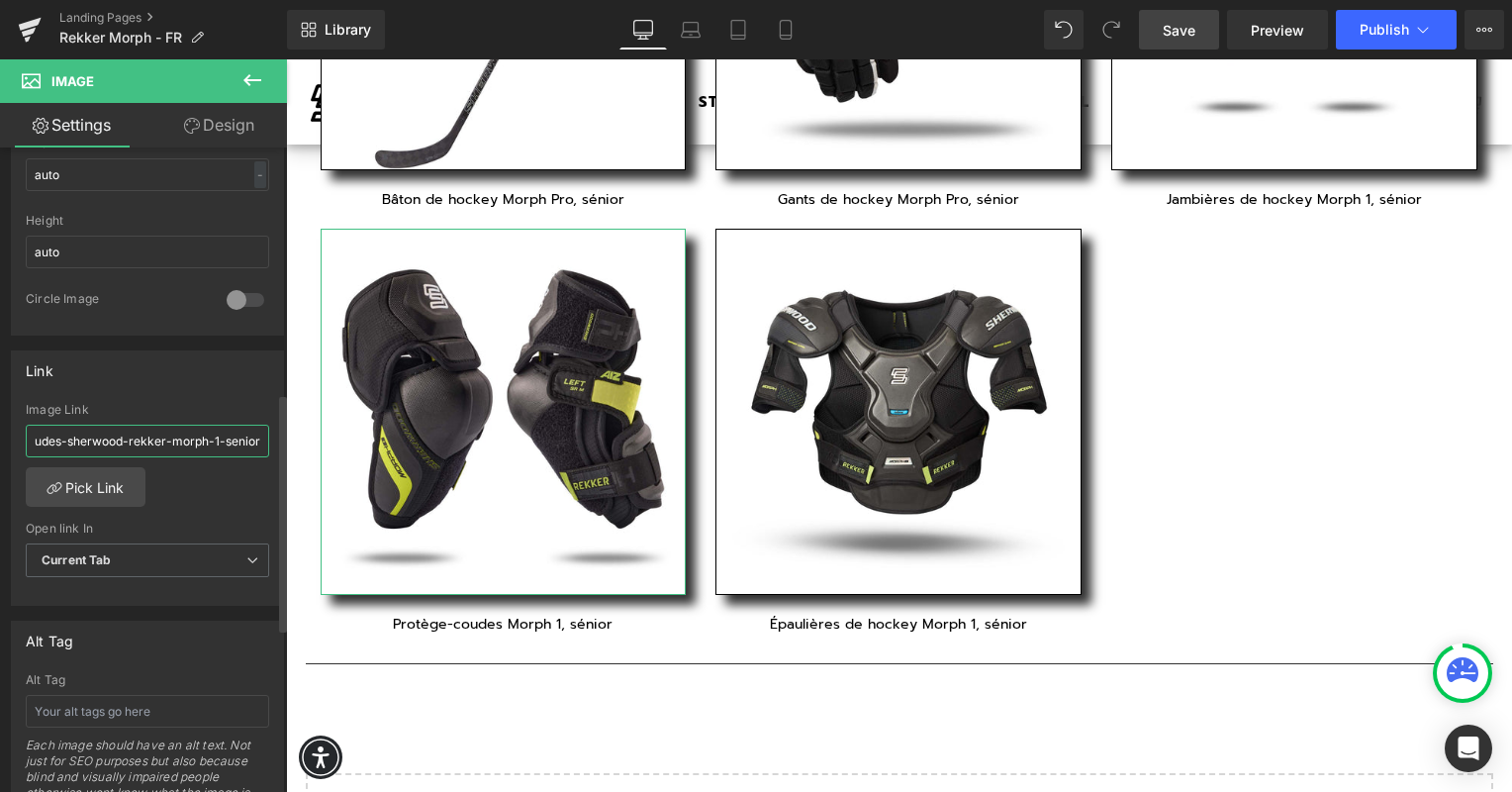 type on "https://sherwoodhockey.com/products/protege-coudes-sherwood-rekker-morph-1-senior" 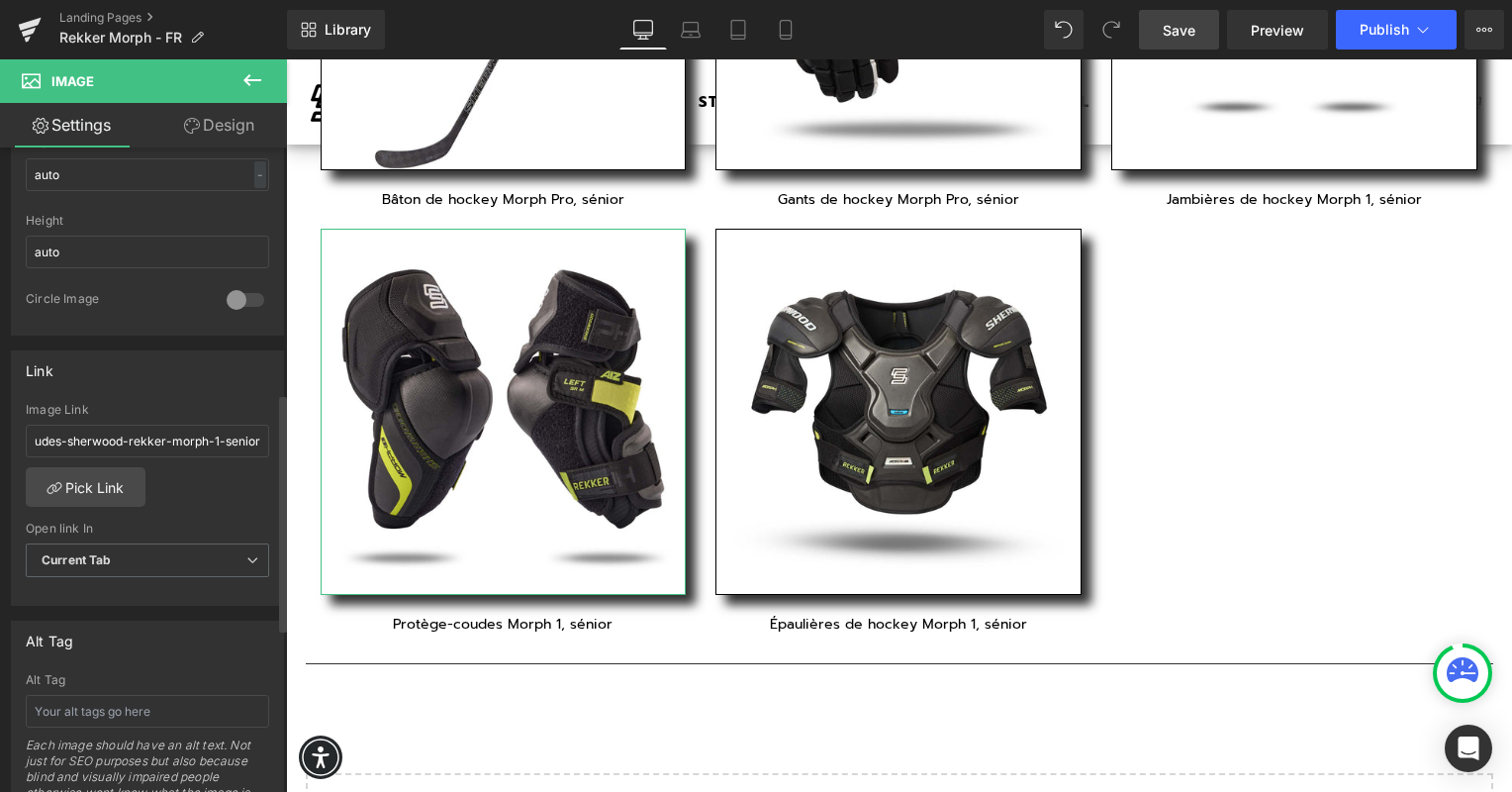click on "https://sherwoodhockey.com/products/protege-coudes-sherwood-rekker-morph-1-senior Image Link https://sherwoodhockey.com/products/protege-coudes-sherwood-rekker-morph-1-senior  Pick Link Current Tab New Tab Open link In
Current Tab
Current Tab New Tab" at bounding box center (147, 504) 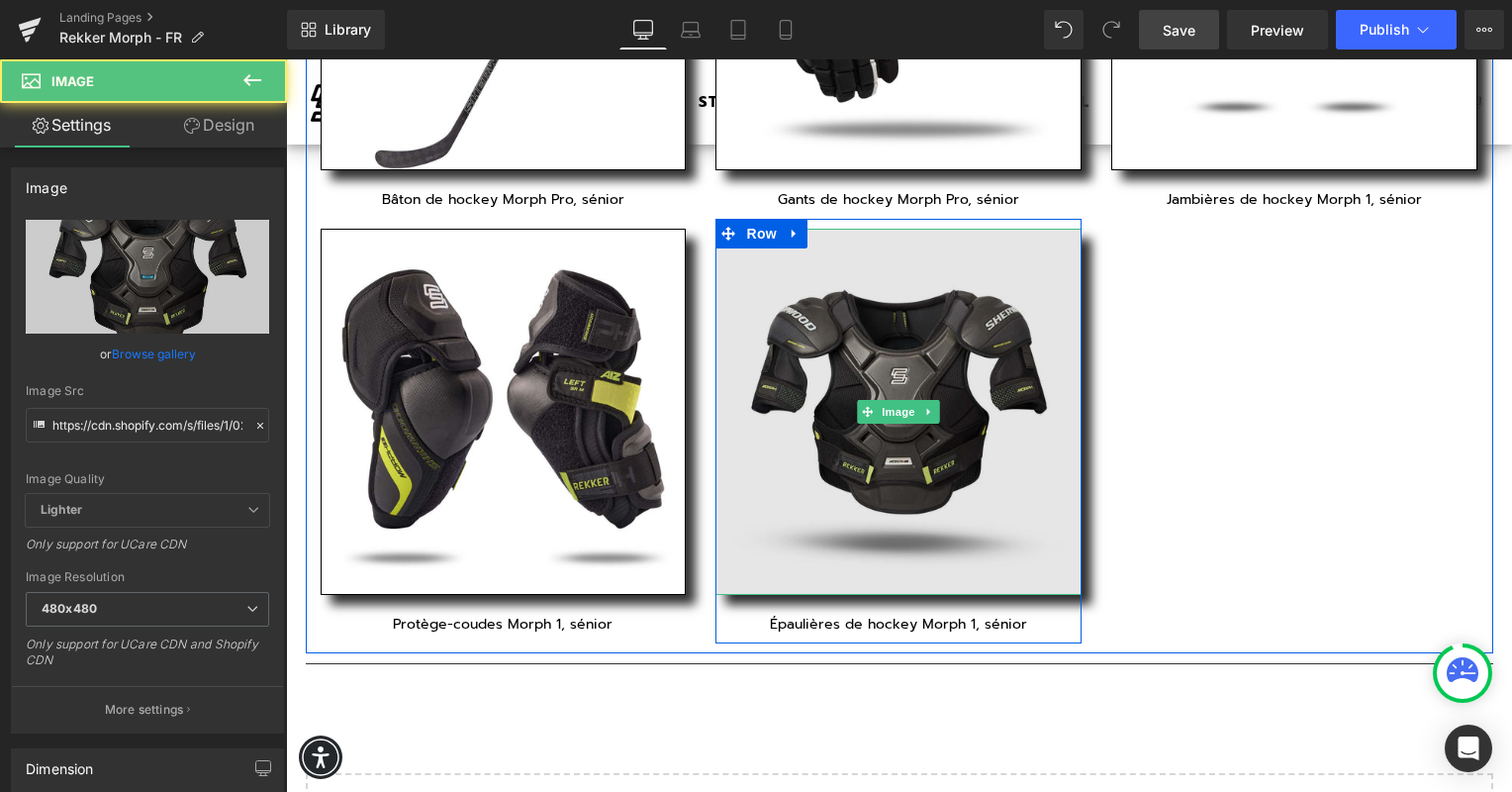 click at bounding box center (898, 412) 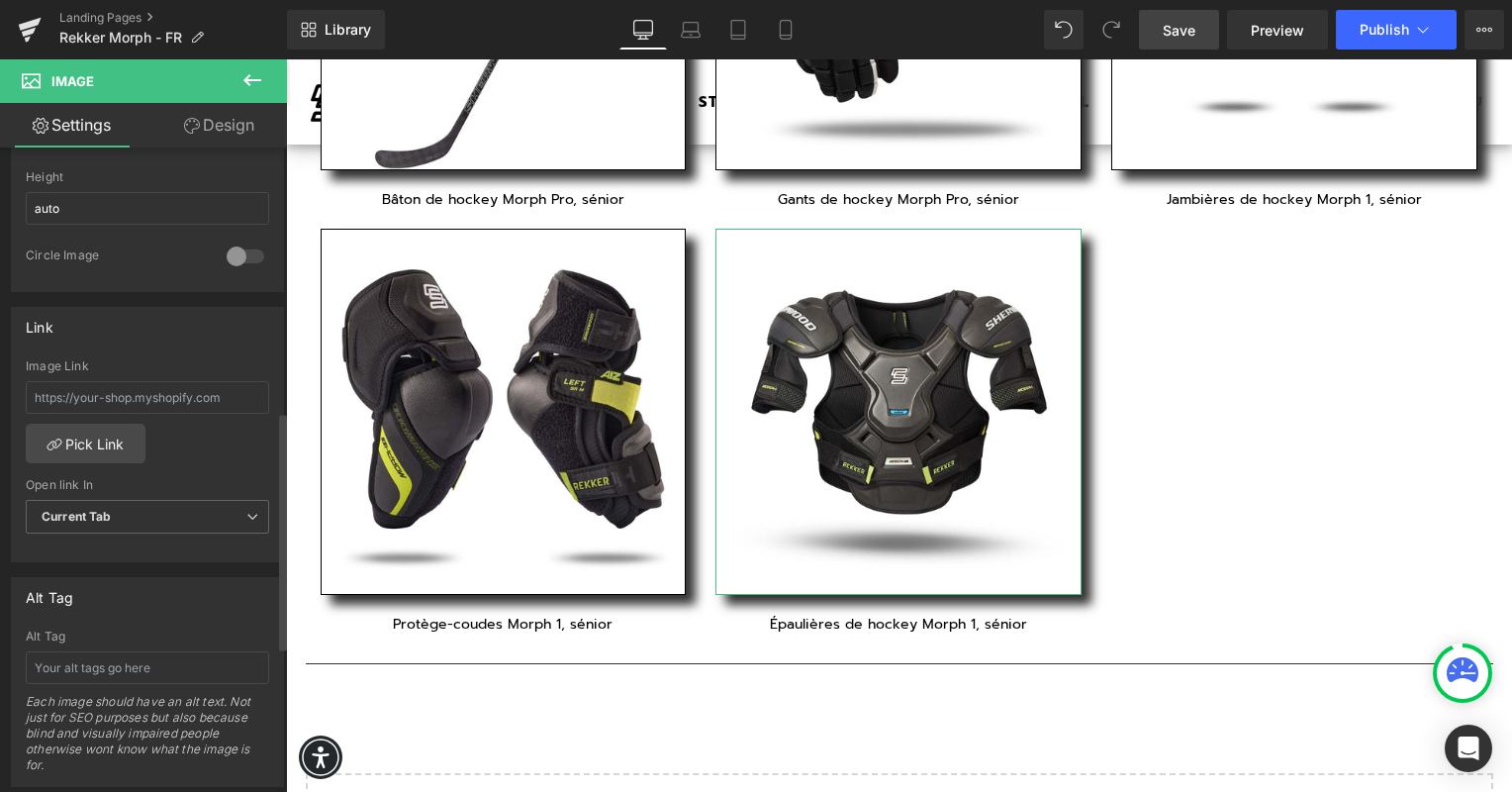 scroll, scrollTop: 717, scrollLeft: 0, axis: vertical 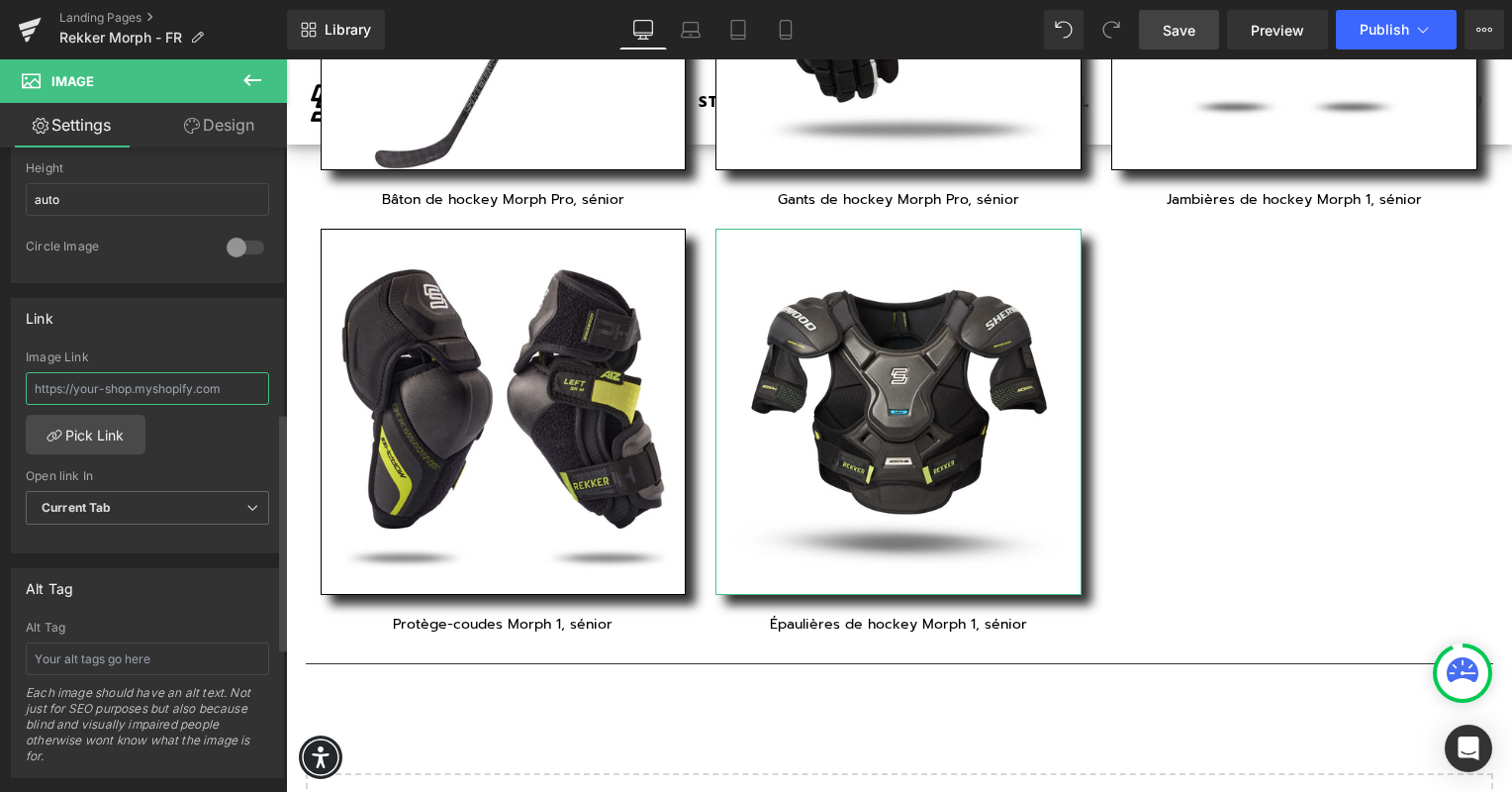 click at bounding box center [147, 388] 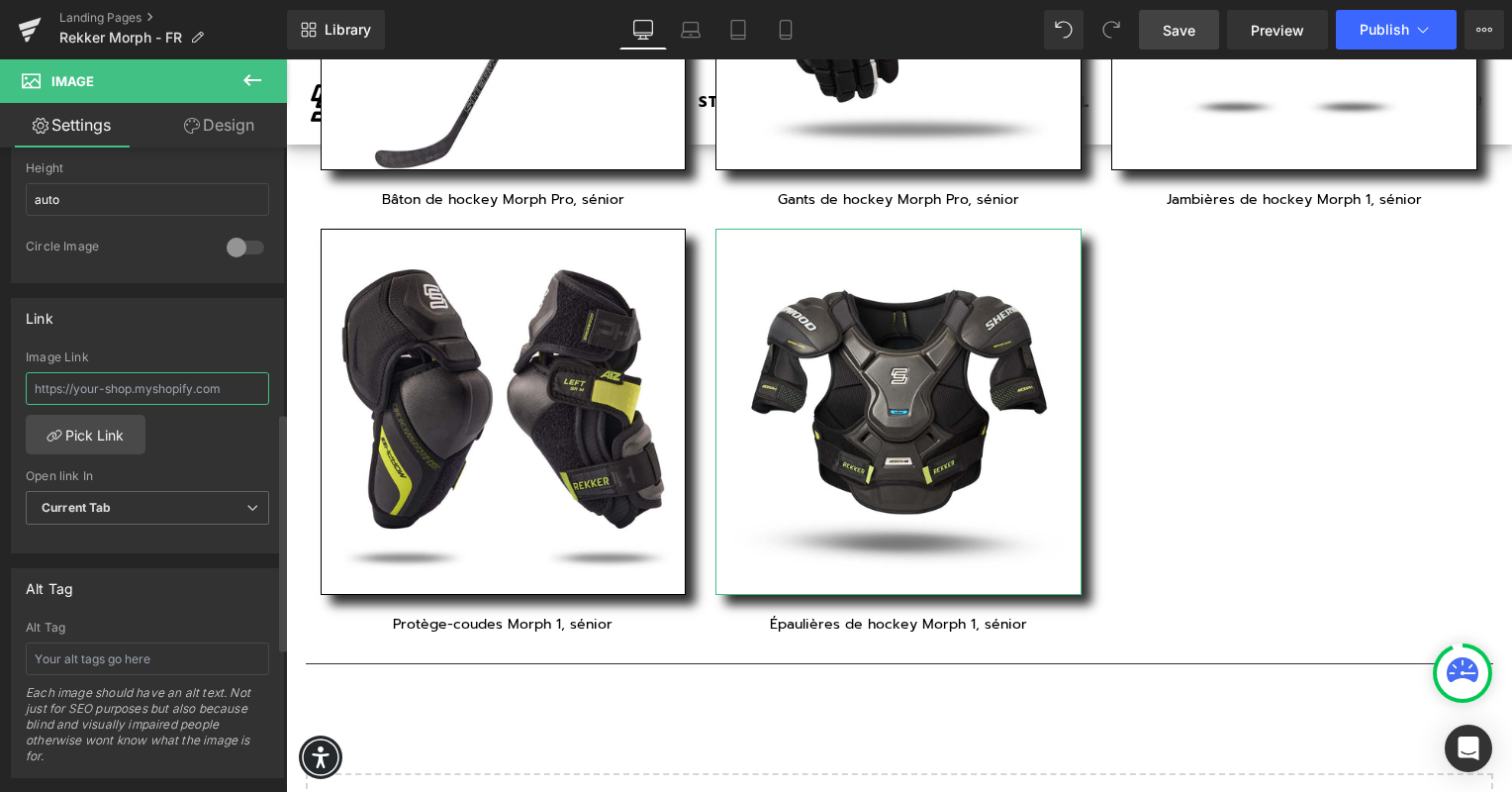 paste on "https://sherwoodhockey.com/products/epaulieres-sherwood-rekker-morph-1-senior" 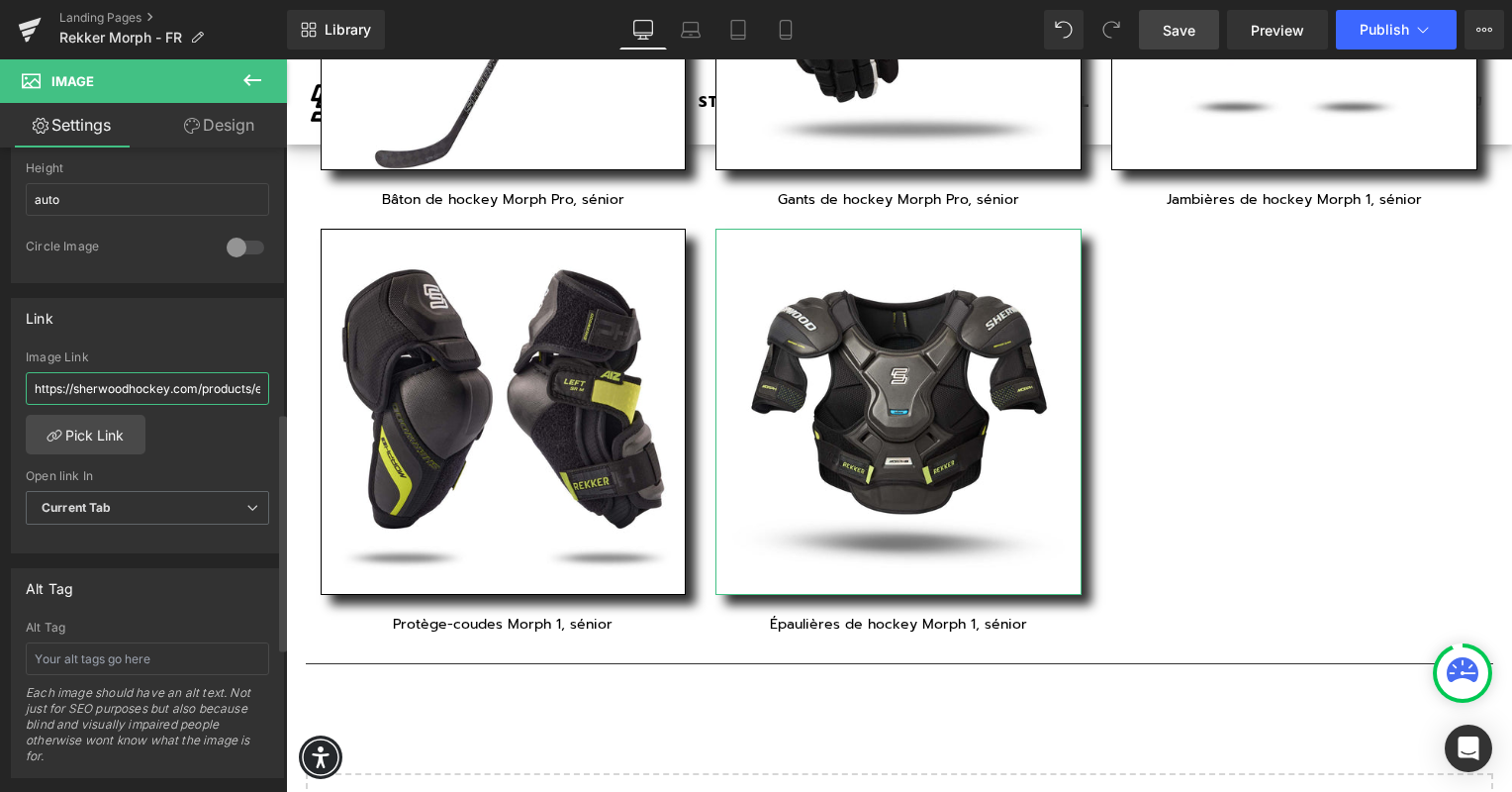 scroll, scrollTop: 0, scrollLeft: 256, axis: horizontal 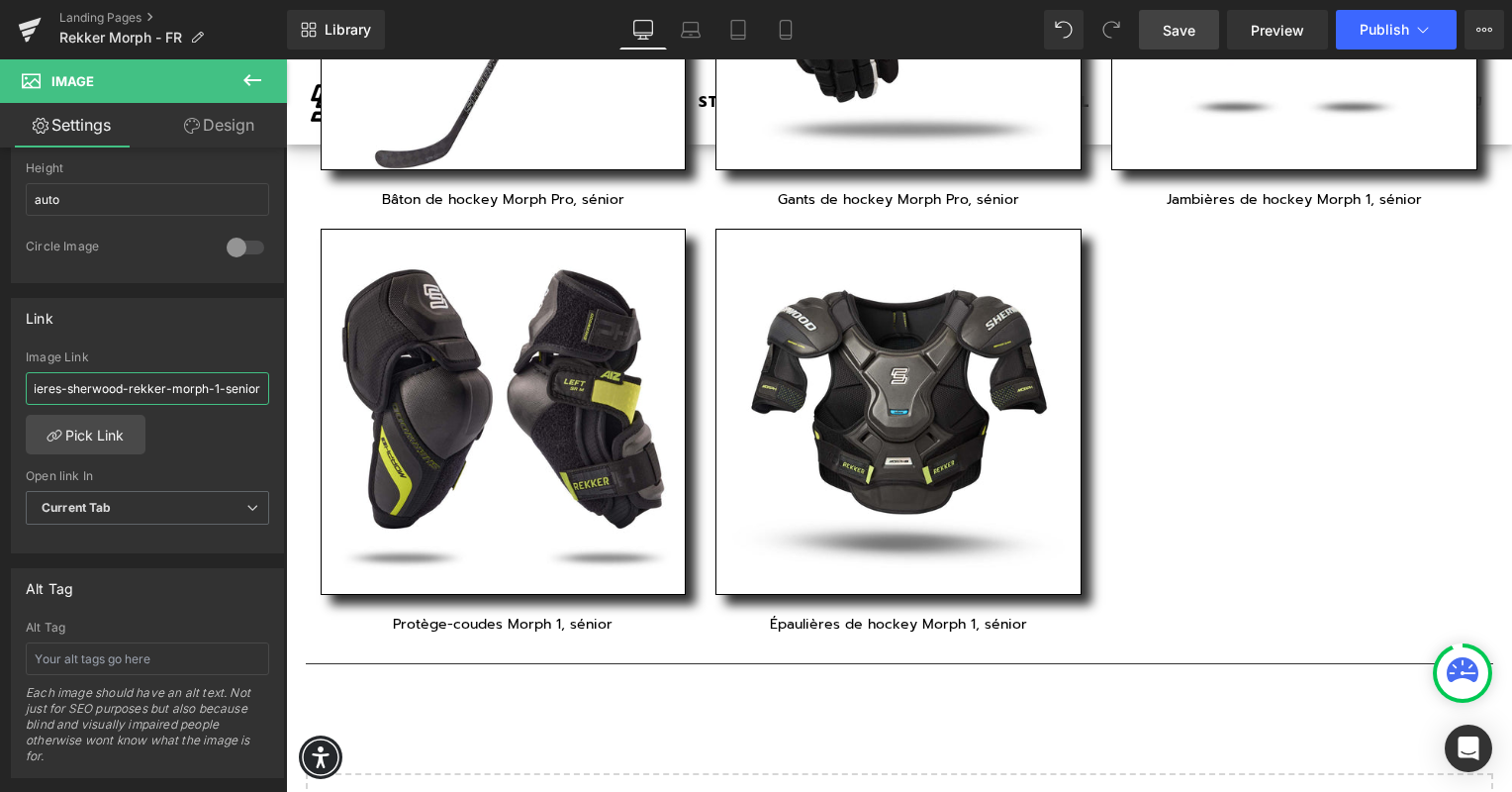 type on "https://sherwoodhockey.com/products/epaulieres-sherwood-rekker-morph-1-senior" 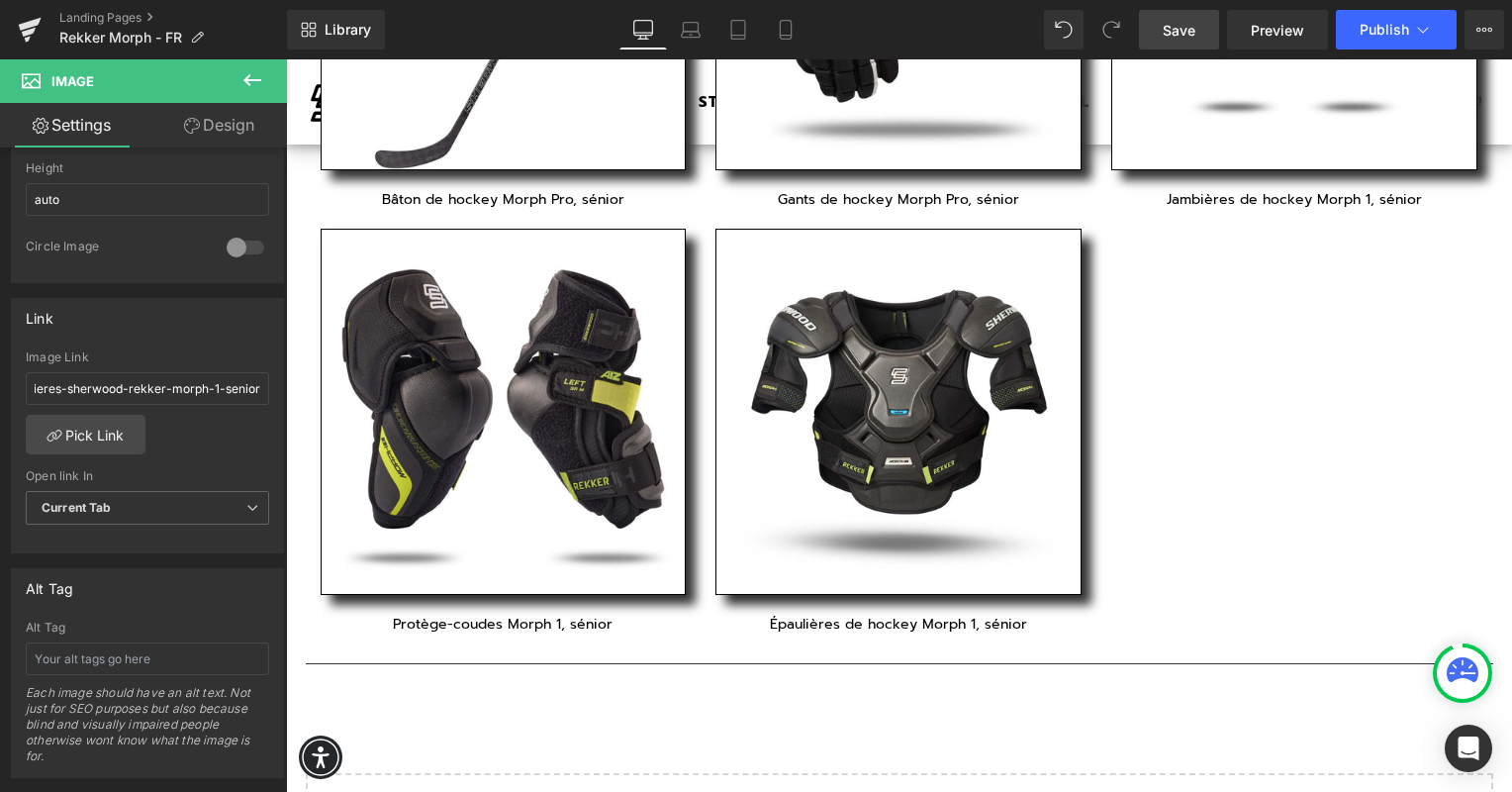scroll, scrollTop: 0, scrollLeft: 0, axis: both 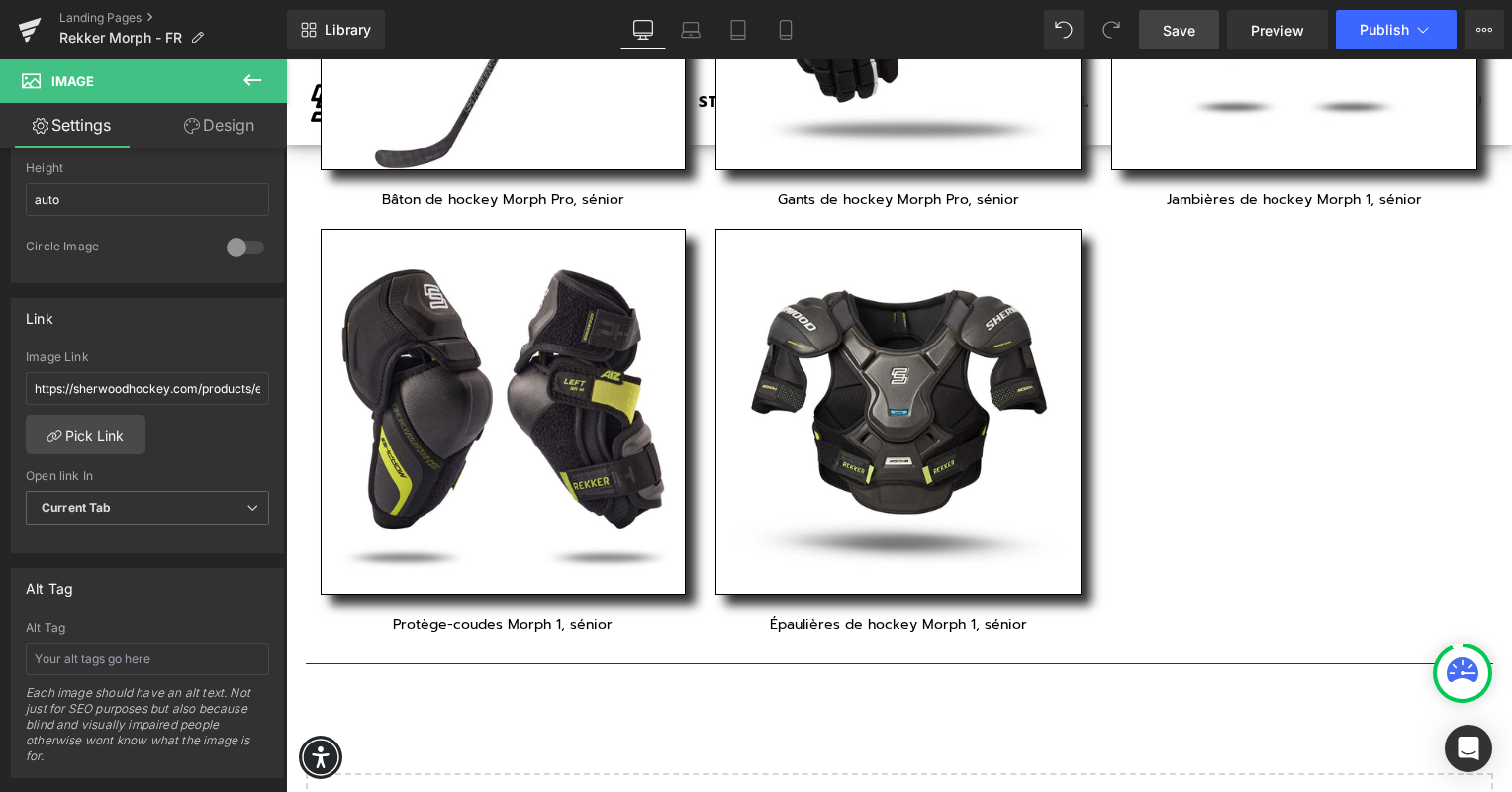 click on "Save" at bounding box center (1179, 30) 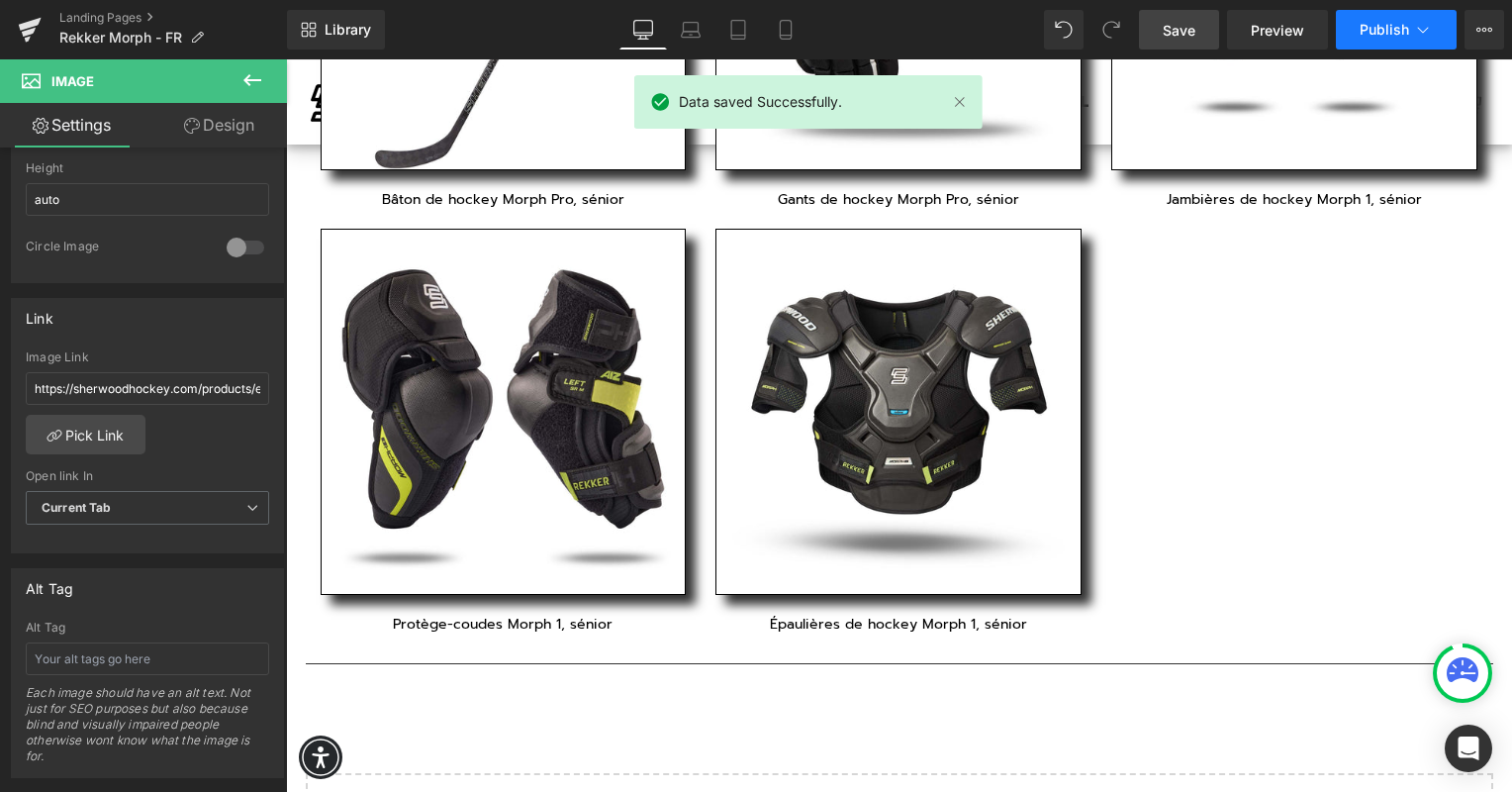 click on "Publish" at bounding box center [1384, 30] 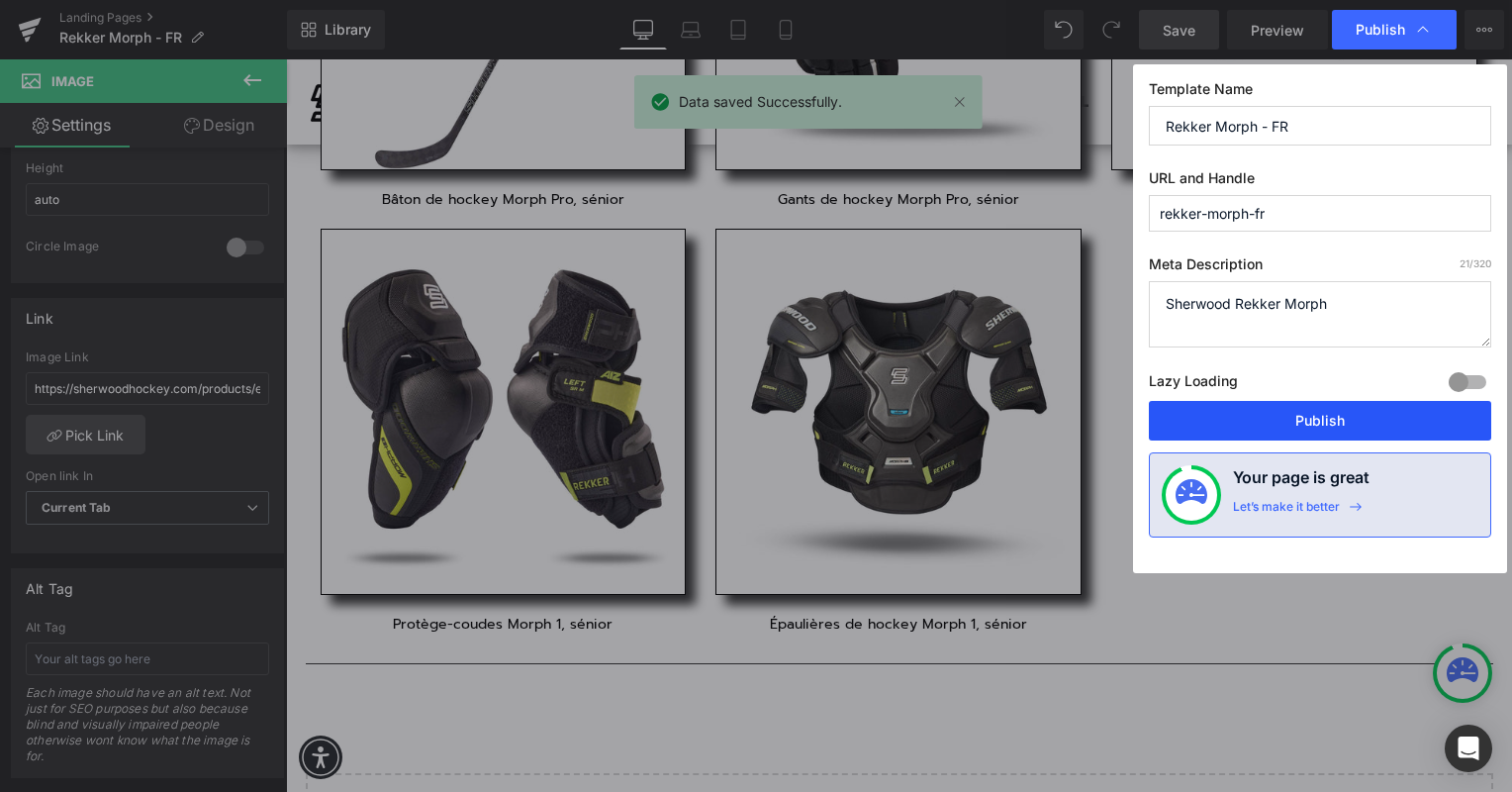 click on "Publish" at bounding box center [1320, 421] 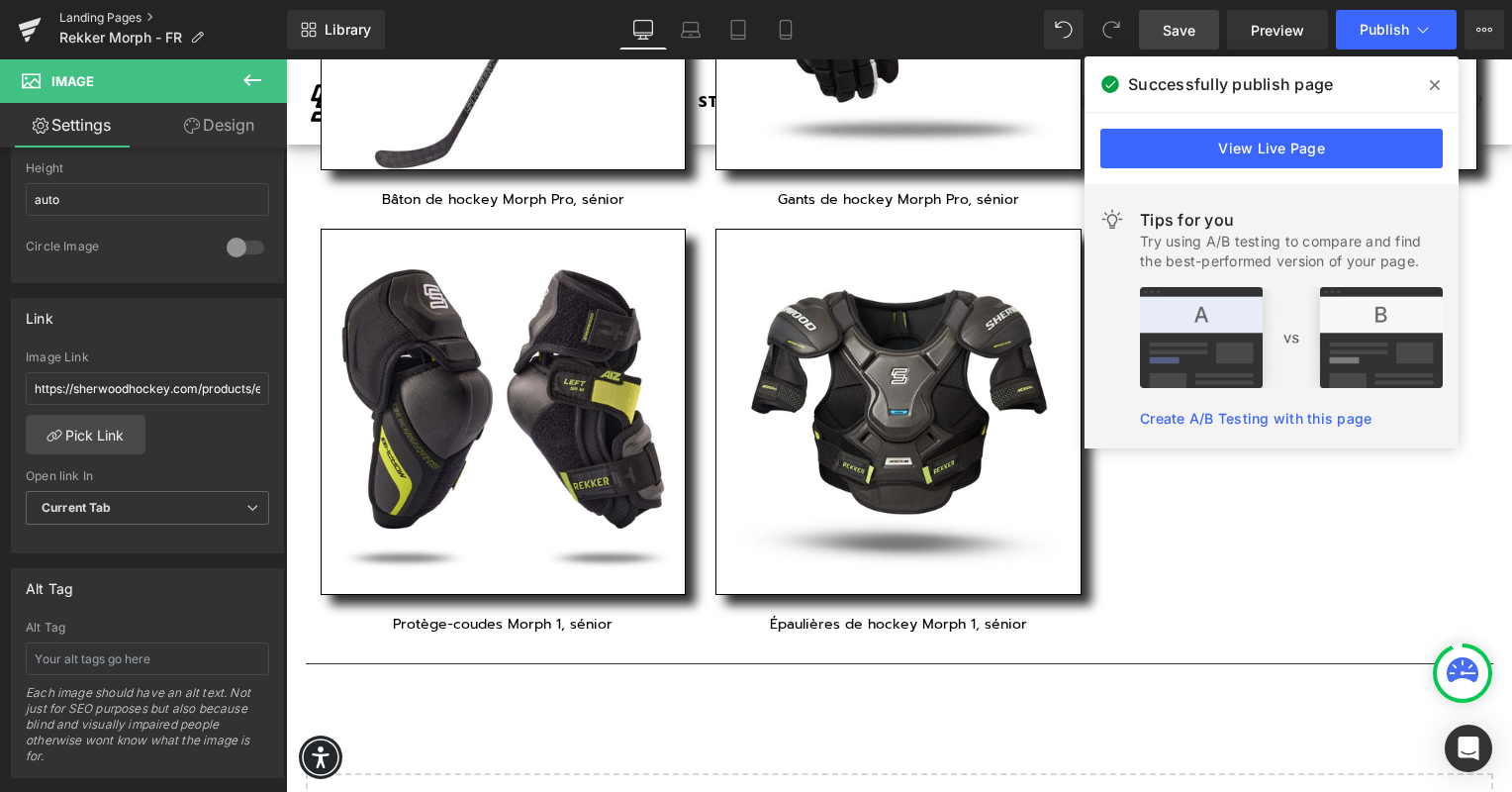 click on "Landing Pages" at bounding box center [173, 18] 